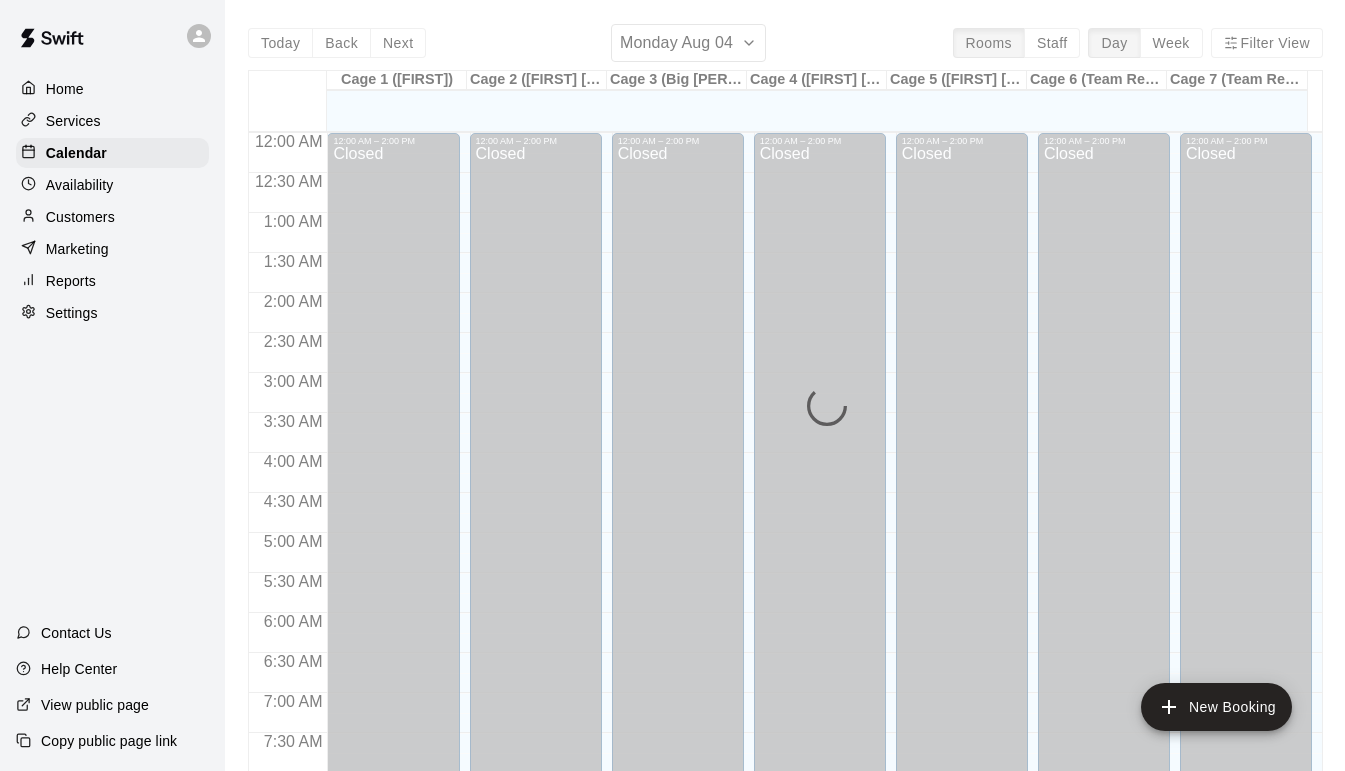 scroll, scrollTop: 0, scrollLeft: 0, axis: both 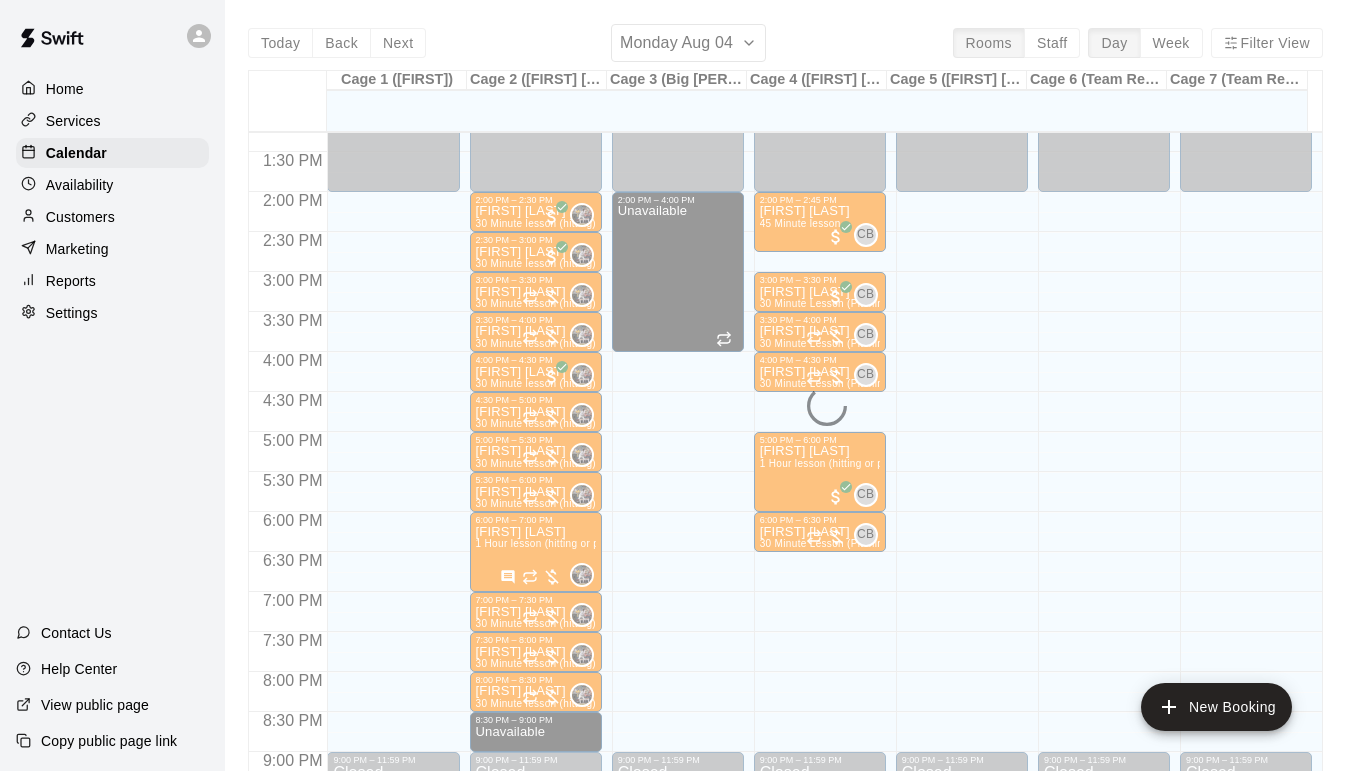 click on "Today Back Next Monday Aug 04 Rooms Staff Day Week Filter View Cage 1 (Olivia) 04 Mon Cage 2 (Cody Hawn) 04 Mon Cage 3 (Big Jim) 04 Mon Cage 4 (Chad Bell) 04 Mon Cage 5 (Cody Henderson) 04 Mon Cage 6 (Team Rental) 04 Mon Cage 7 (Team Rental) 04 Mon 12:00 AM 12:30 AM 1:00 AM 1:30 AM 2:00 AM 2:30 AM 3:00 AM 3:30 AM 4:00 AM 4:30 AM 5:00 AM 5:30 AM 6:00 AM 6:30 AM 7:00 AM 7:30 AM 8:00 AM 8:30 AM 9:00 AM 9:30 AM 10:00 AM 10:30 AM 11:00 AM 11:30 AM 12:00 PM 12:30 PM 1:00 PM 1:30 PM 2:00 PM 2:30 PM 3:00 PM 3:30 PM 4:00 PM 4:30 PM 5:00 PM 5:30 PM 6:00 PM 6:30 PM 7:00 PM 7:30 PM 8:00 PM 8:30 PM 9:00 PM 9:30 PM 10:00 PM 10:30 PM 11:00 PM 11:30 PM 12:00 AM – 2:00 PM Closed 9:00 PM – 11:59 PM Closed 12:00 AM – 2:00 PM Closed 2:00 PM – 2:30 PM Cooper Hollomon 30 Minute lesson (hitting) 0 2:30 PM – 3:00 PM Mac McCord 30 Minute lesson (hitting) 0 3:00 PM – 3:30 PM Max Cash 30 Minute lesson (hitting) 0 3:30 PM – 4:00 PM Barry Warren 30 Minute lesson (hitting) 0 4:00 PM – 4:30 PM Ruben Reagan 0 Kyson Byrd 0 0" at bounding box center (785, 409) 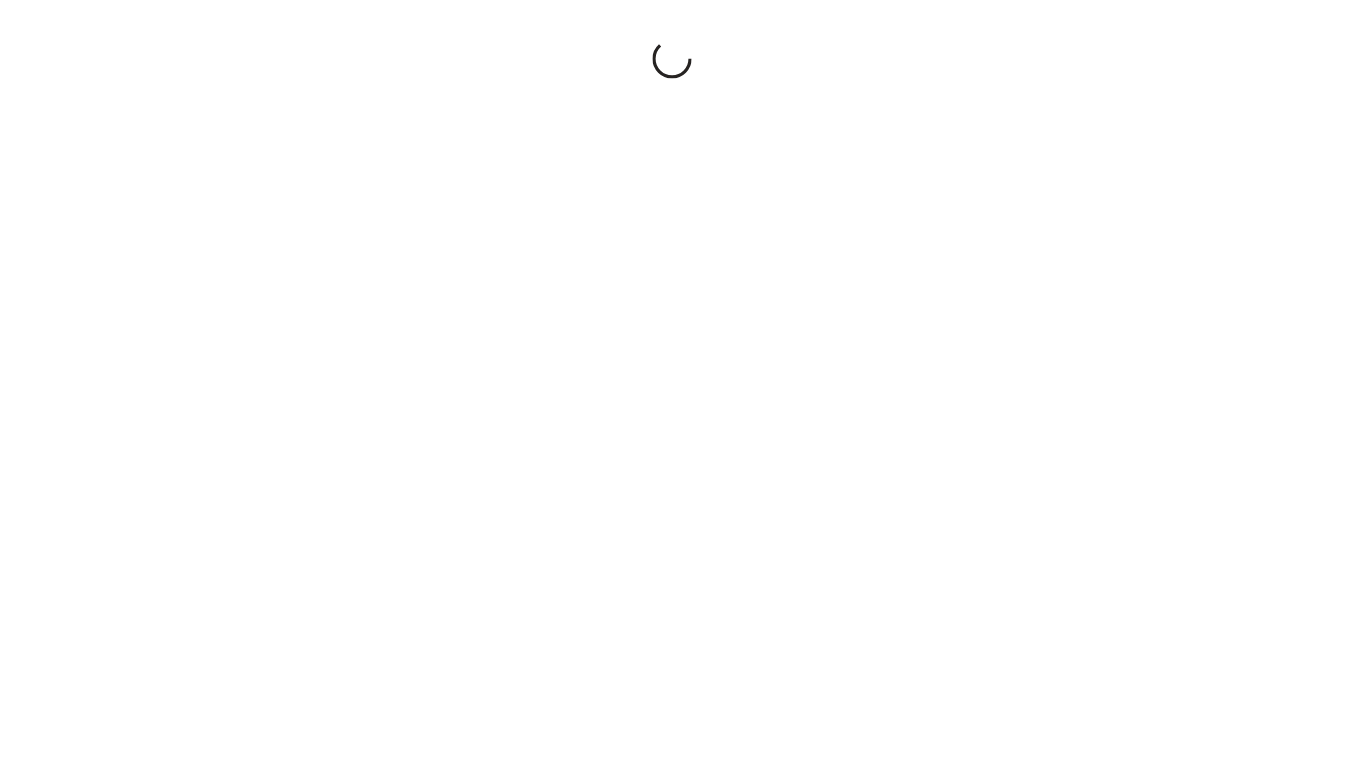 scroll, scrollTop: 0, scrollLeft: 0, axis: both 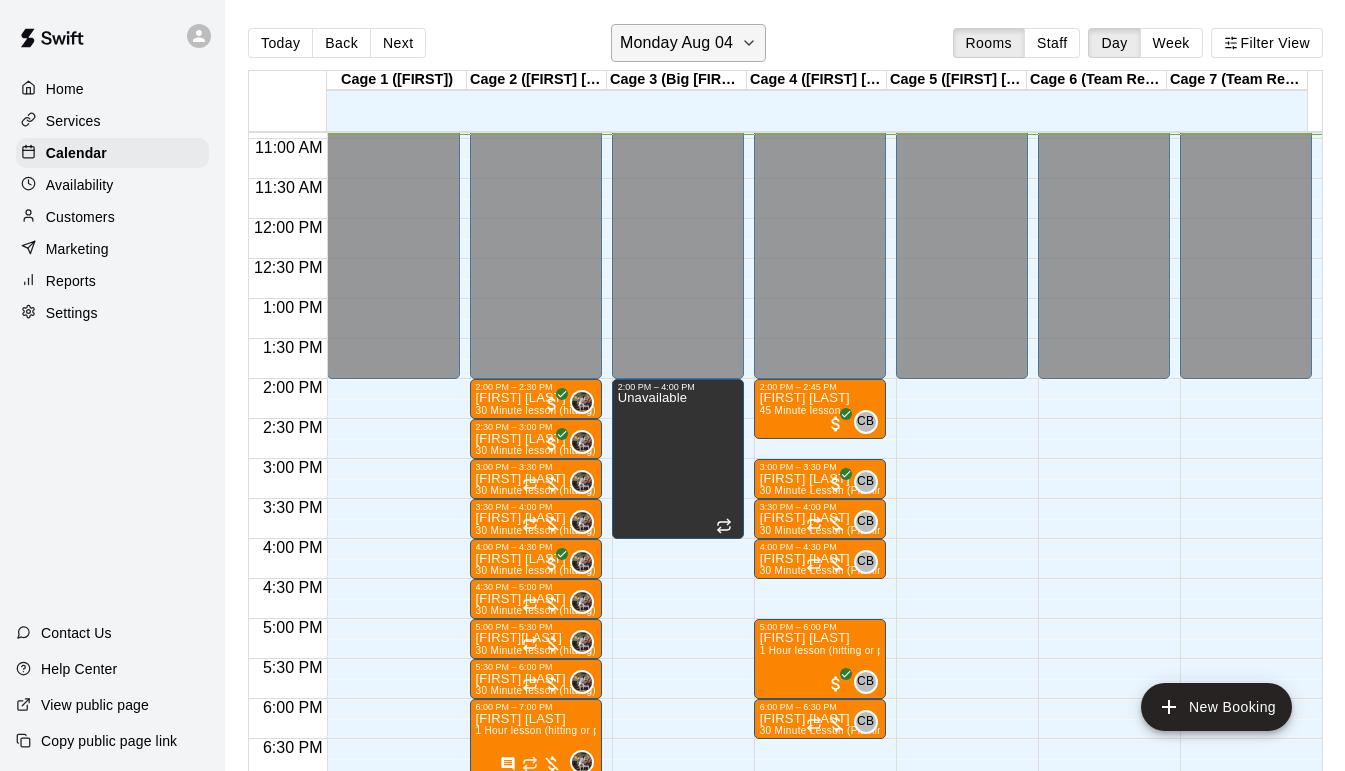 click on "Monday Aug 04" at bounding box center [688, 43] 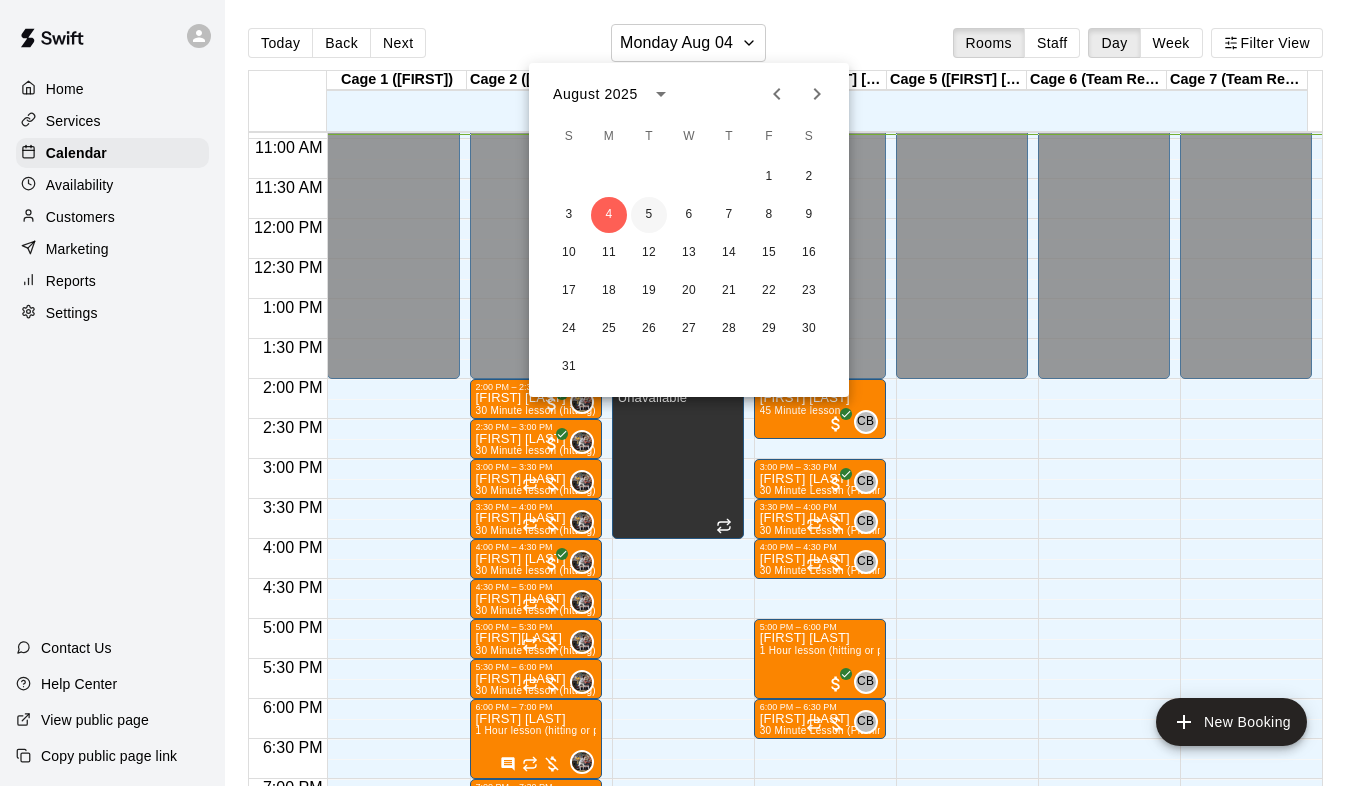 click on "5" at bounding box center (649, 215) 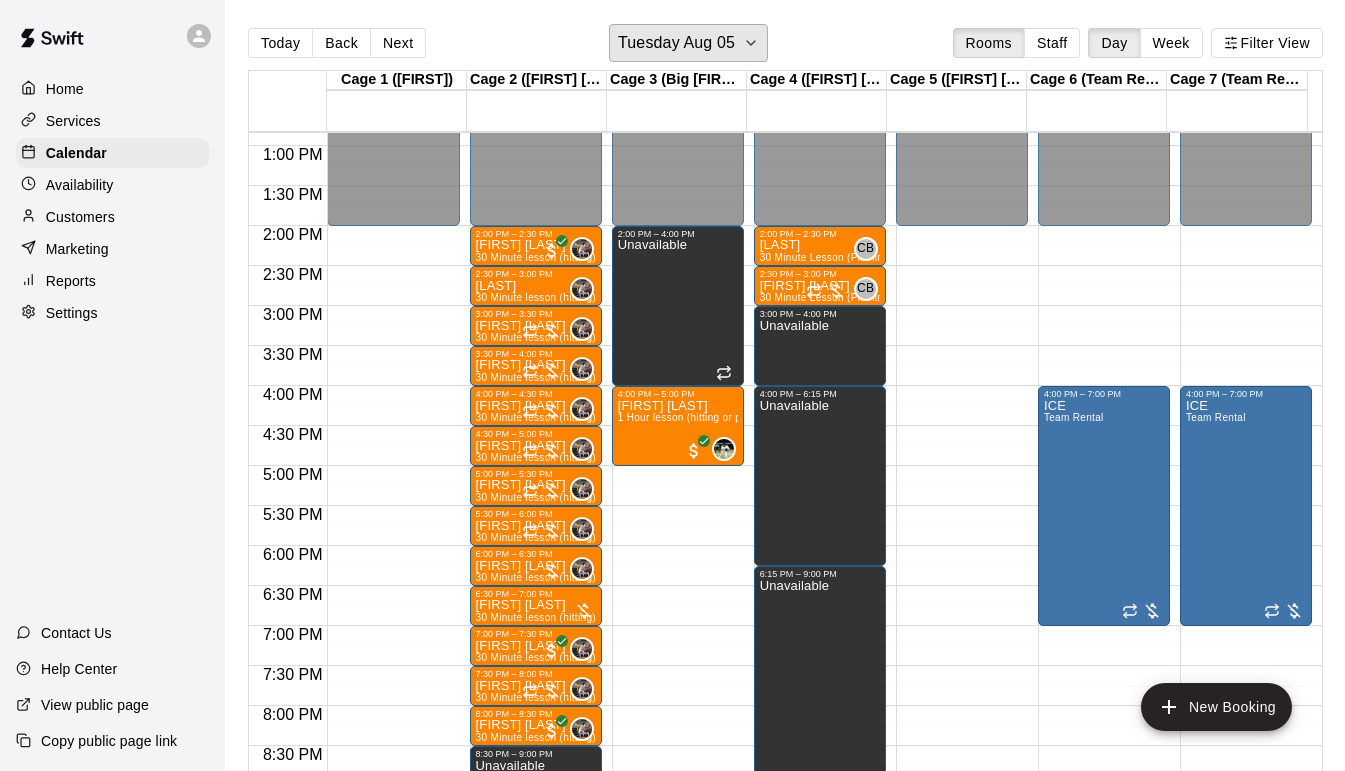 scroll, scrollTop: 1026, scrollLeft: 0, axis: vertical 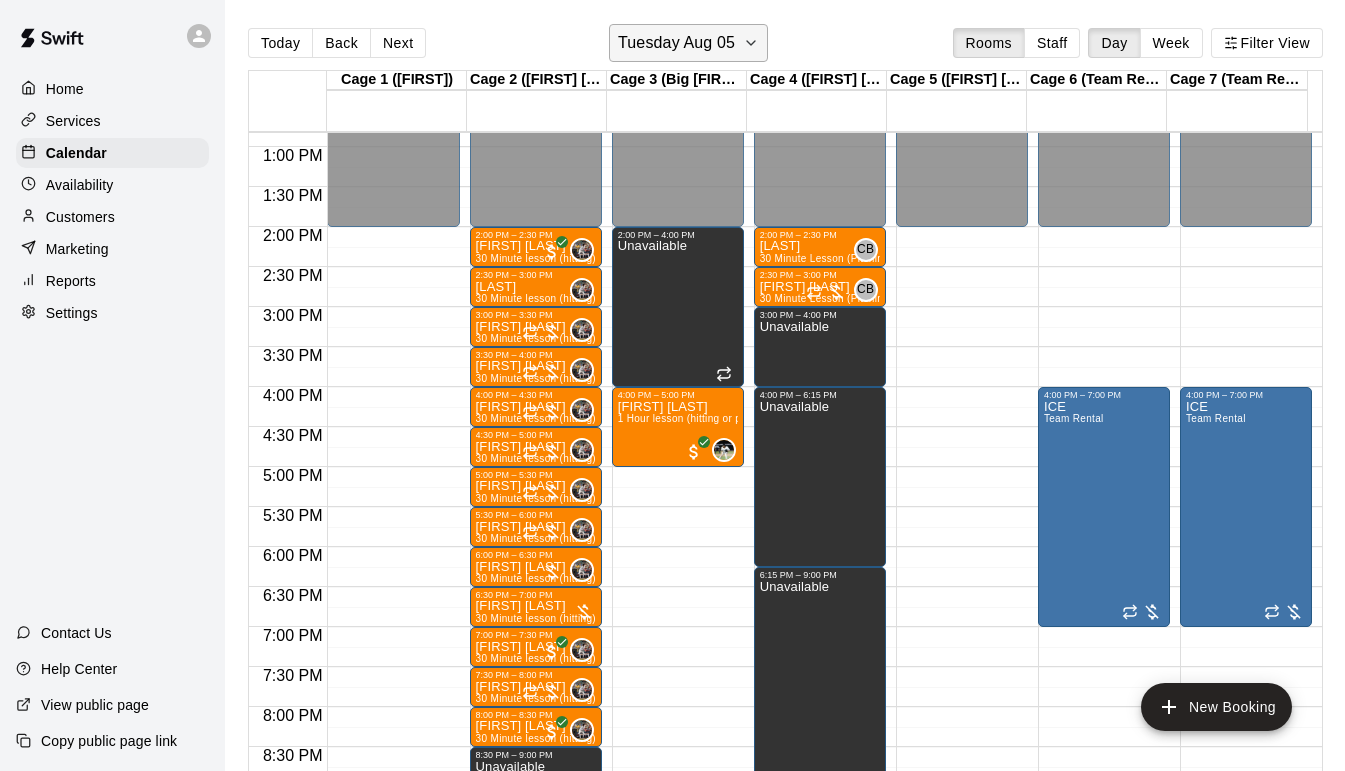 click 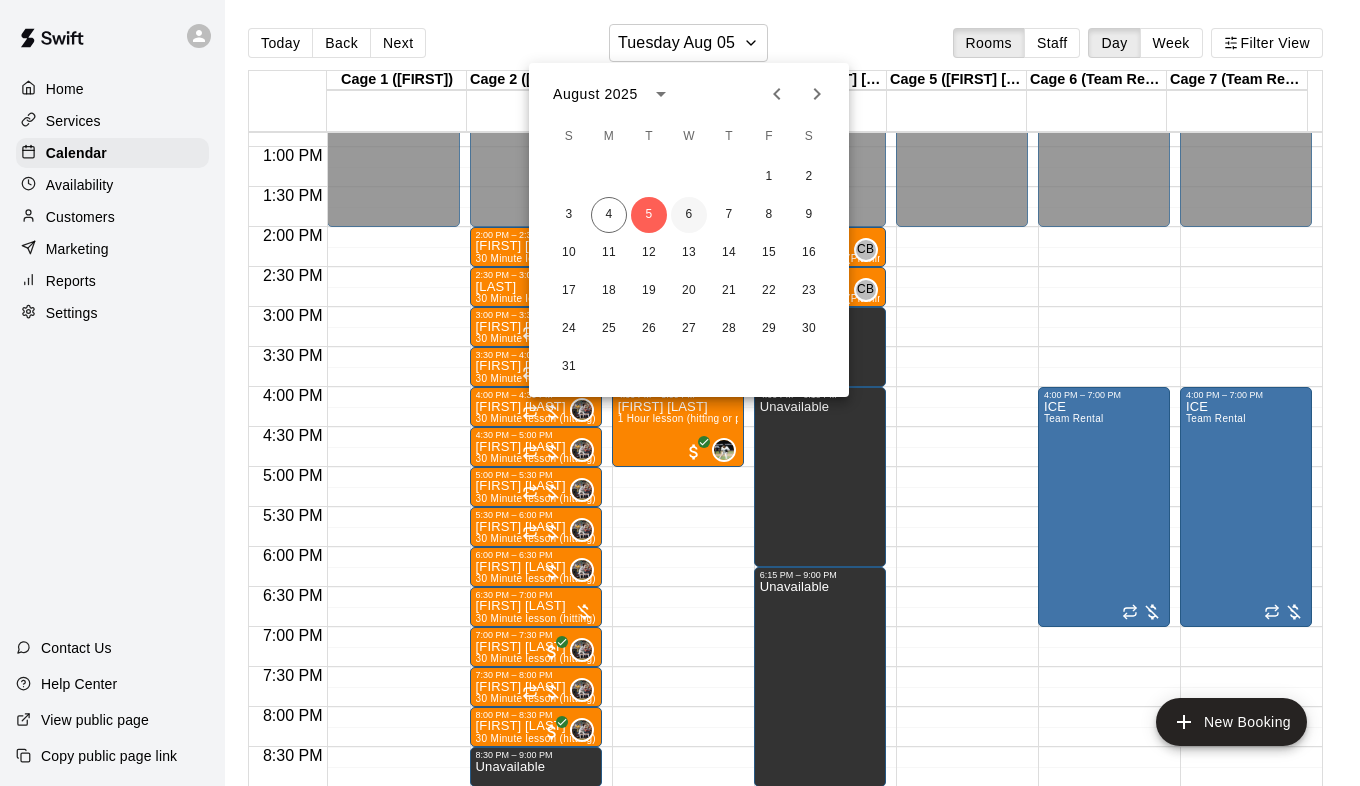 click on "6" at bounding box center [689, 215] 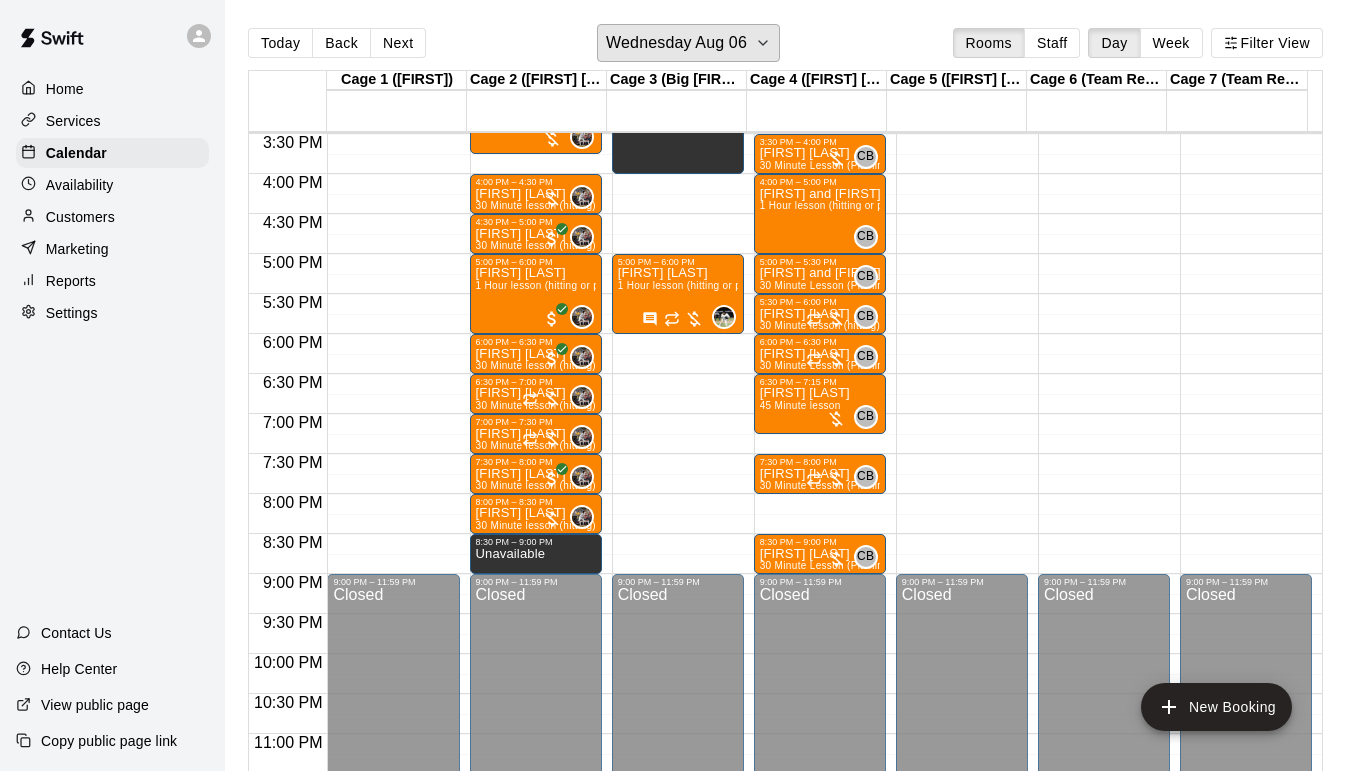 scroll, scrollTop: 1240, scrollLeft: 0, axis: vertical 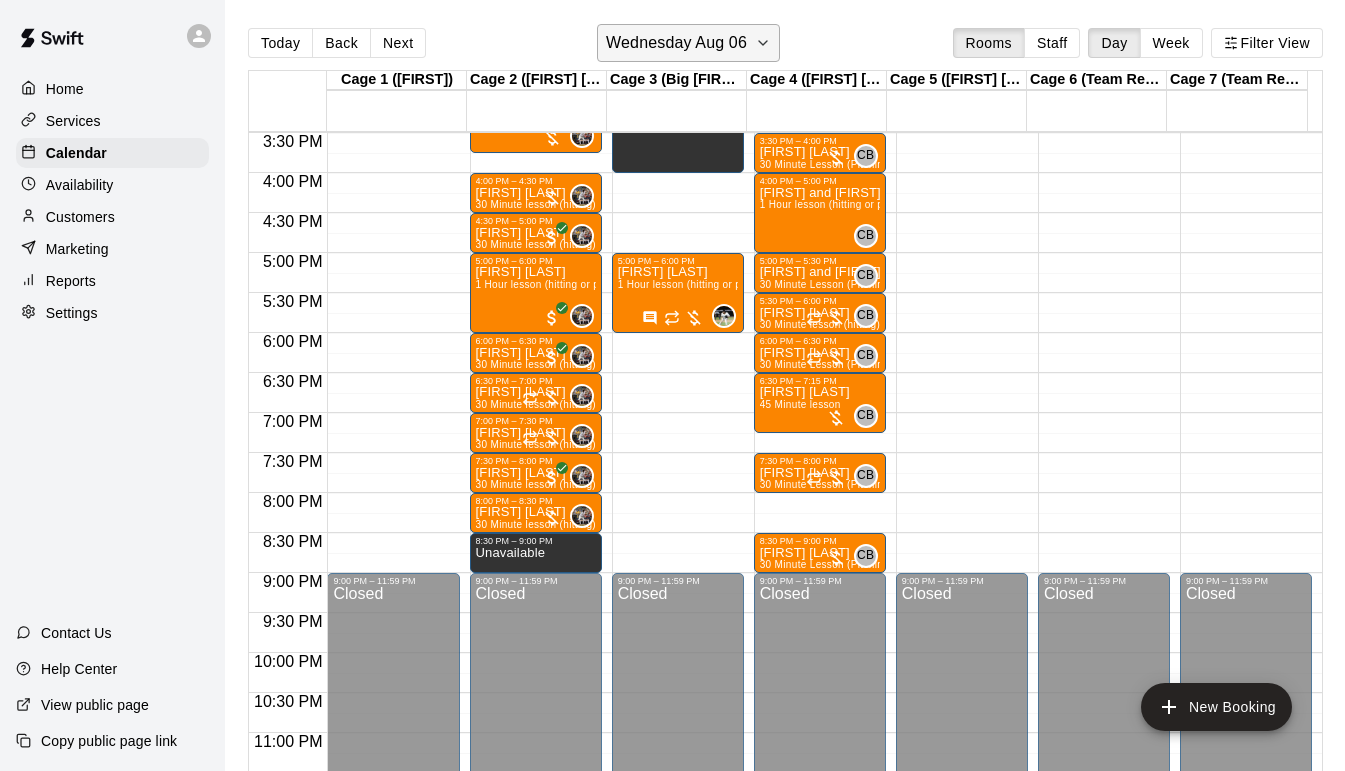 click on "Wednesday Aug 06" at bounding box center [688, 43] 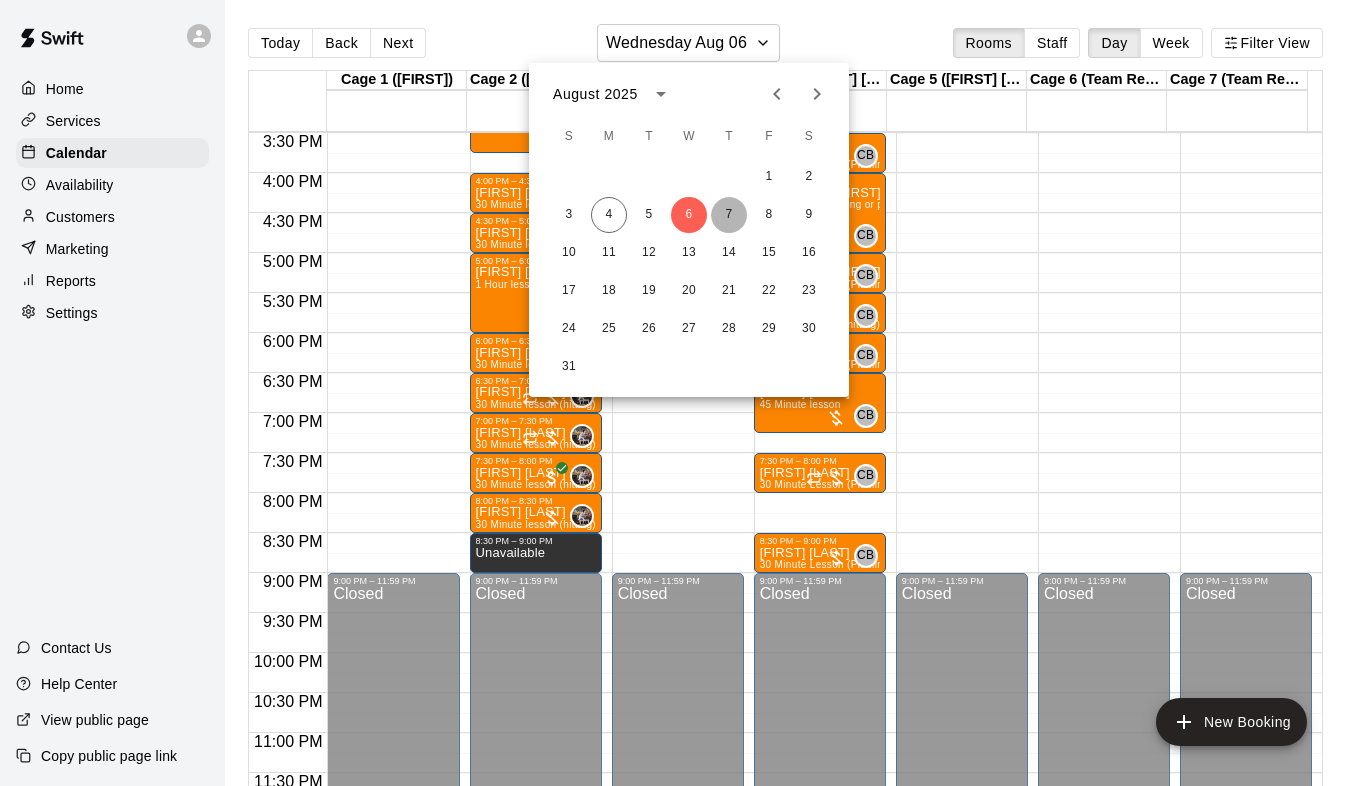 click on "7" at bounding box center [729, 215] 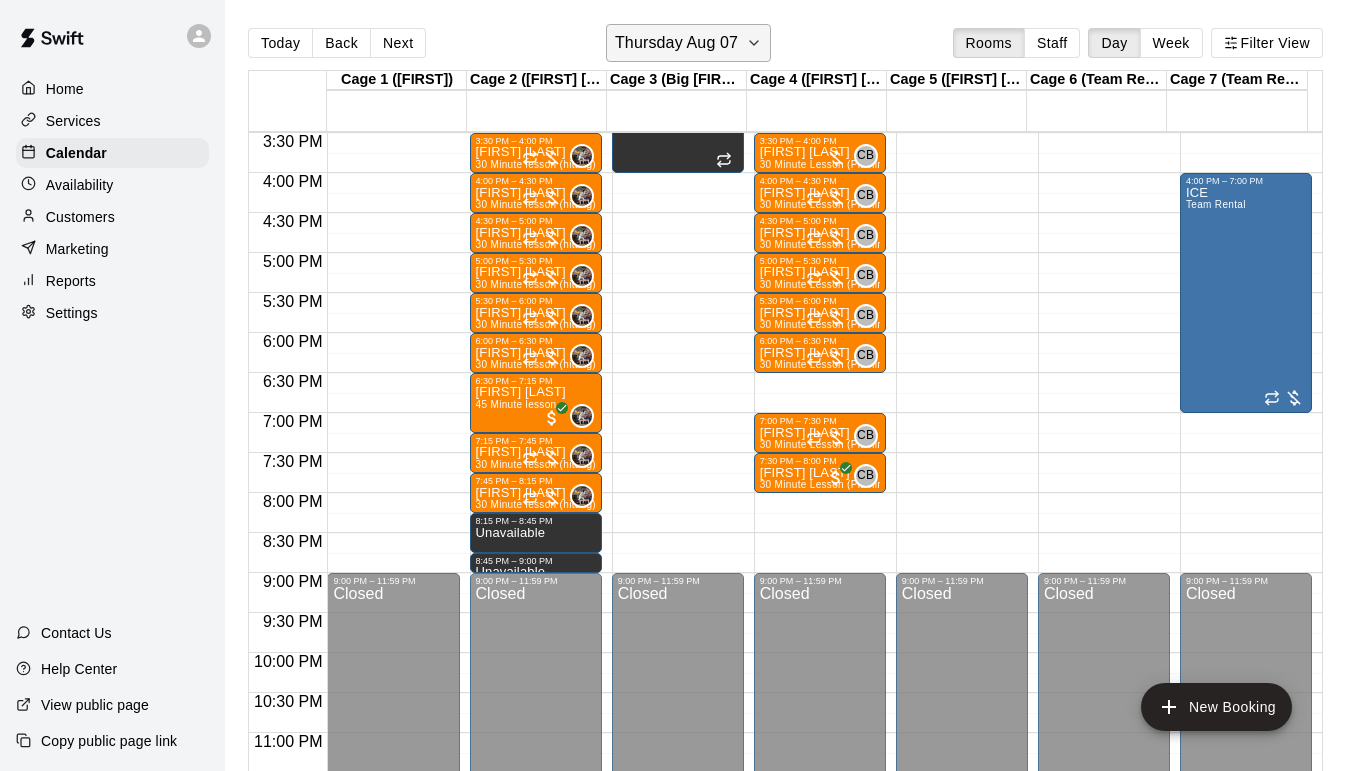 click 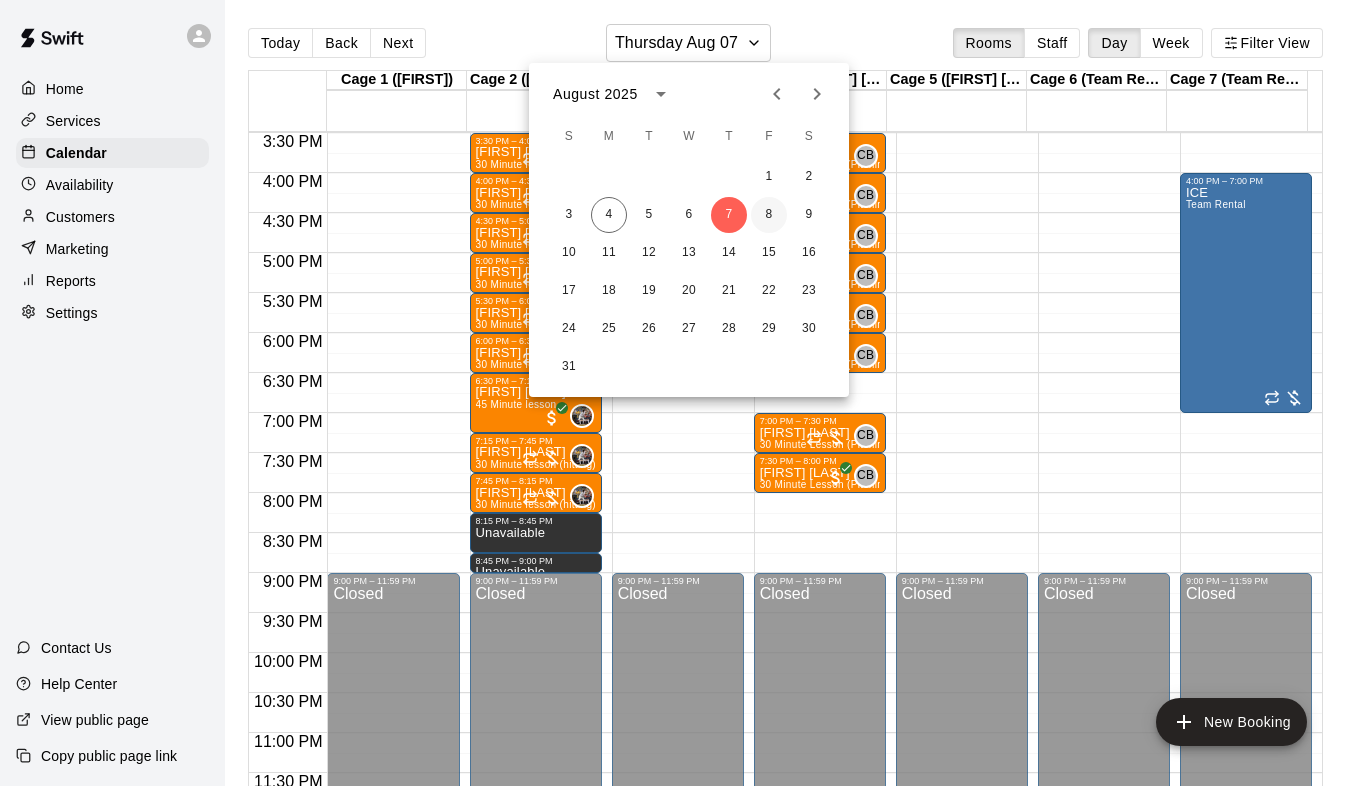 click on "8" at bounding box center (769, 215) 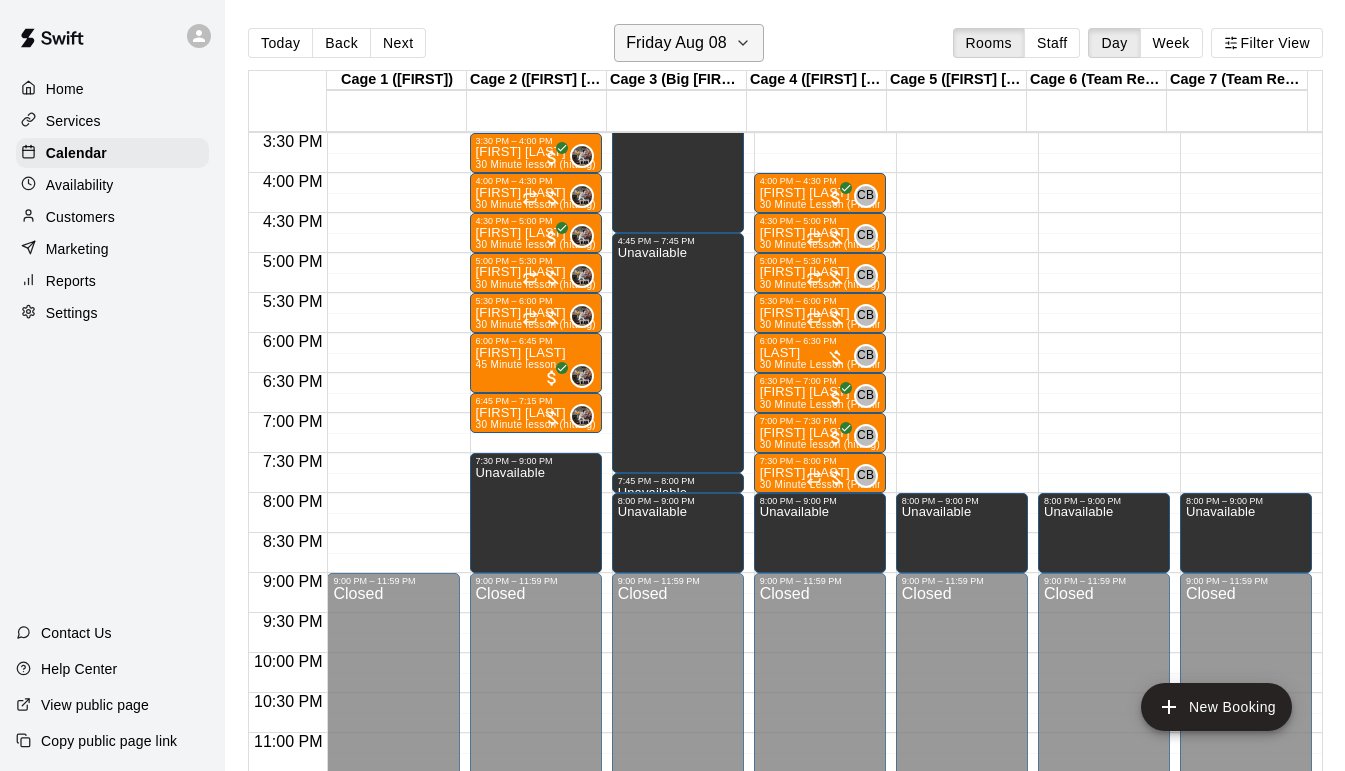 click 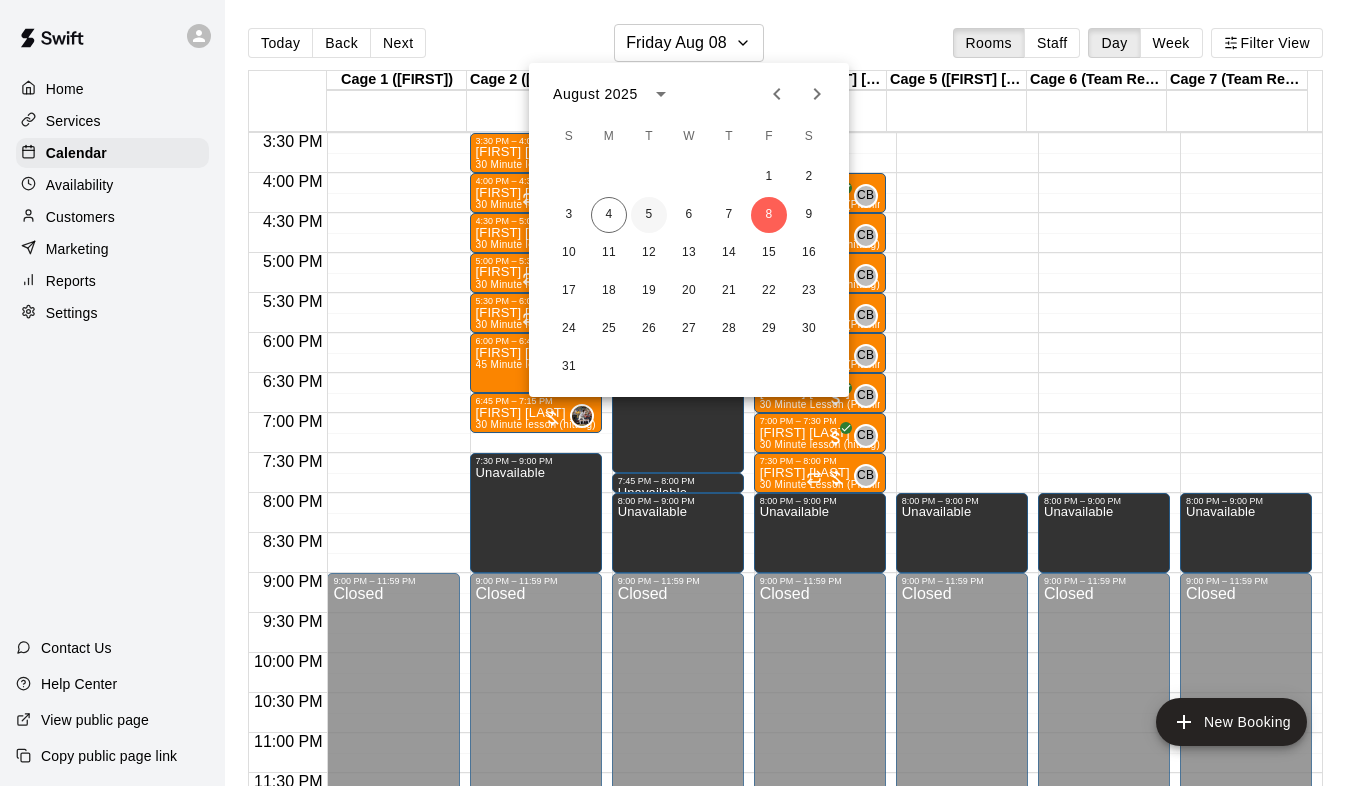 click on "5" at bounding box center [649, 215] 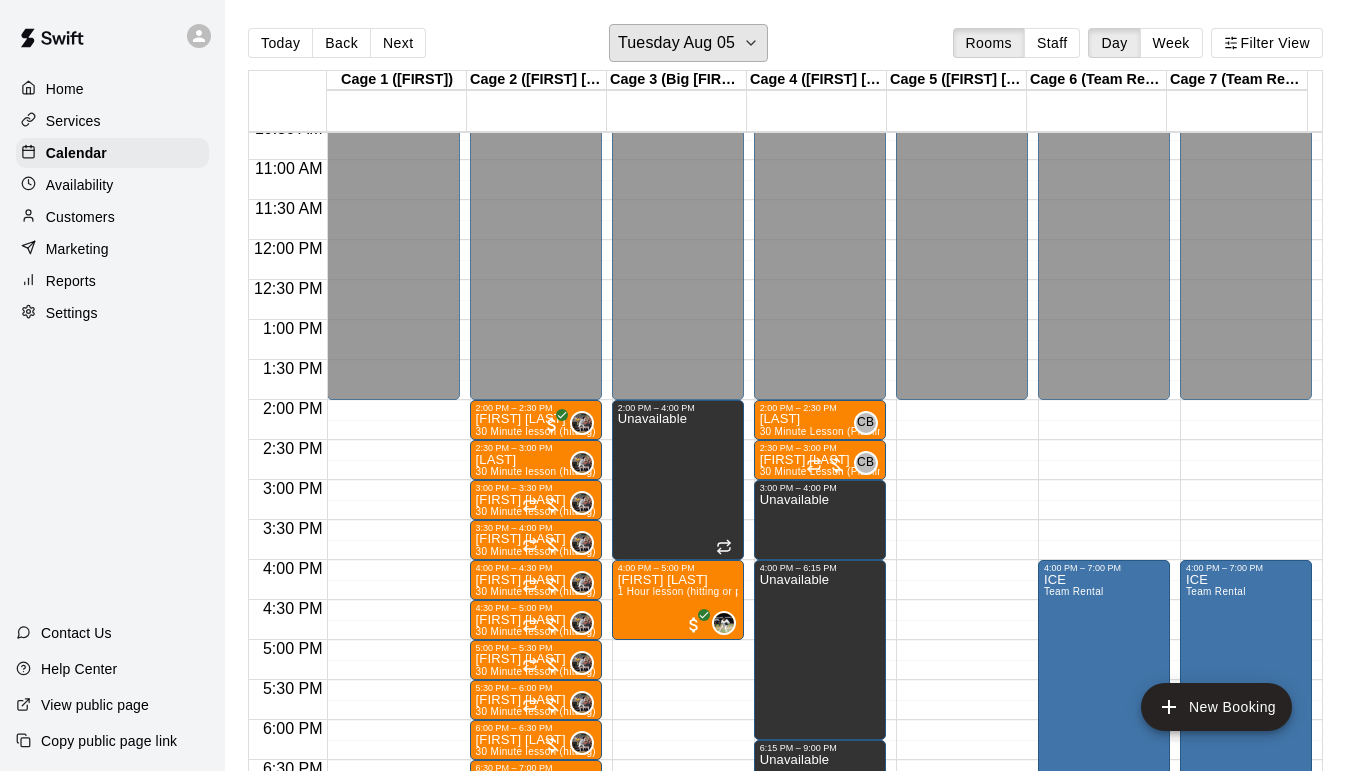 scroll, scrollTop: 852, scrollLeft: 0, axis: vertical 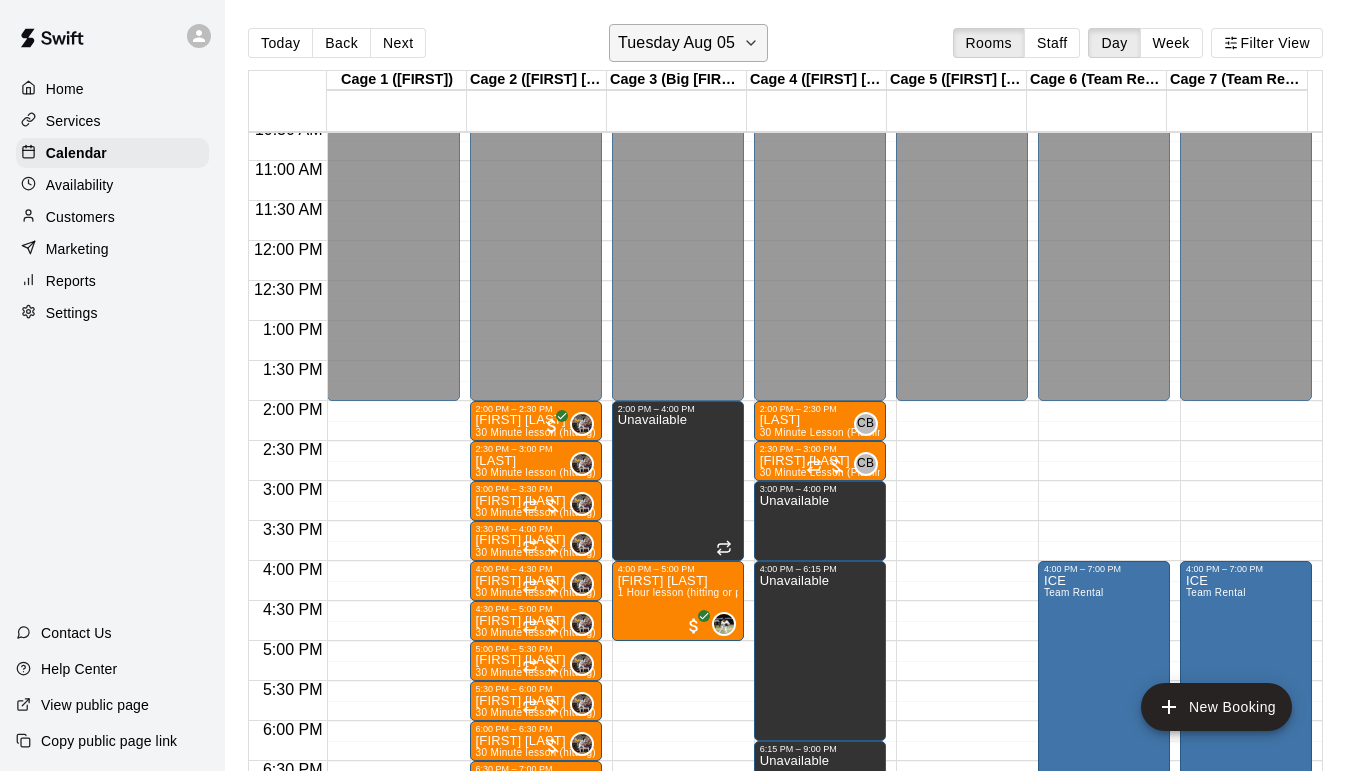 click 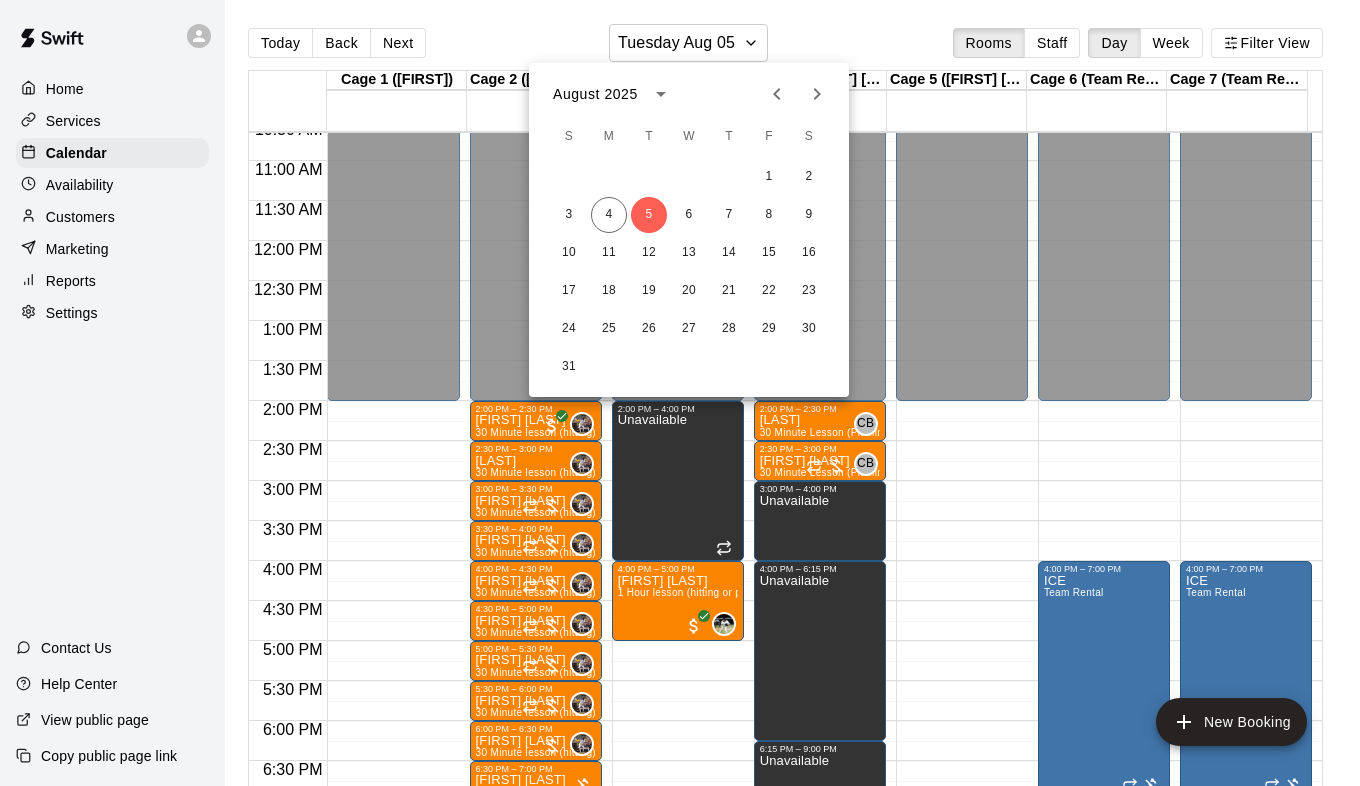 click at bounding box center [777, 94] 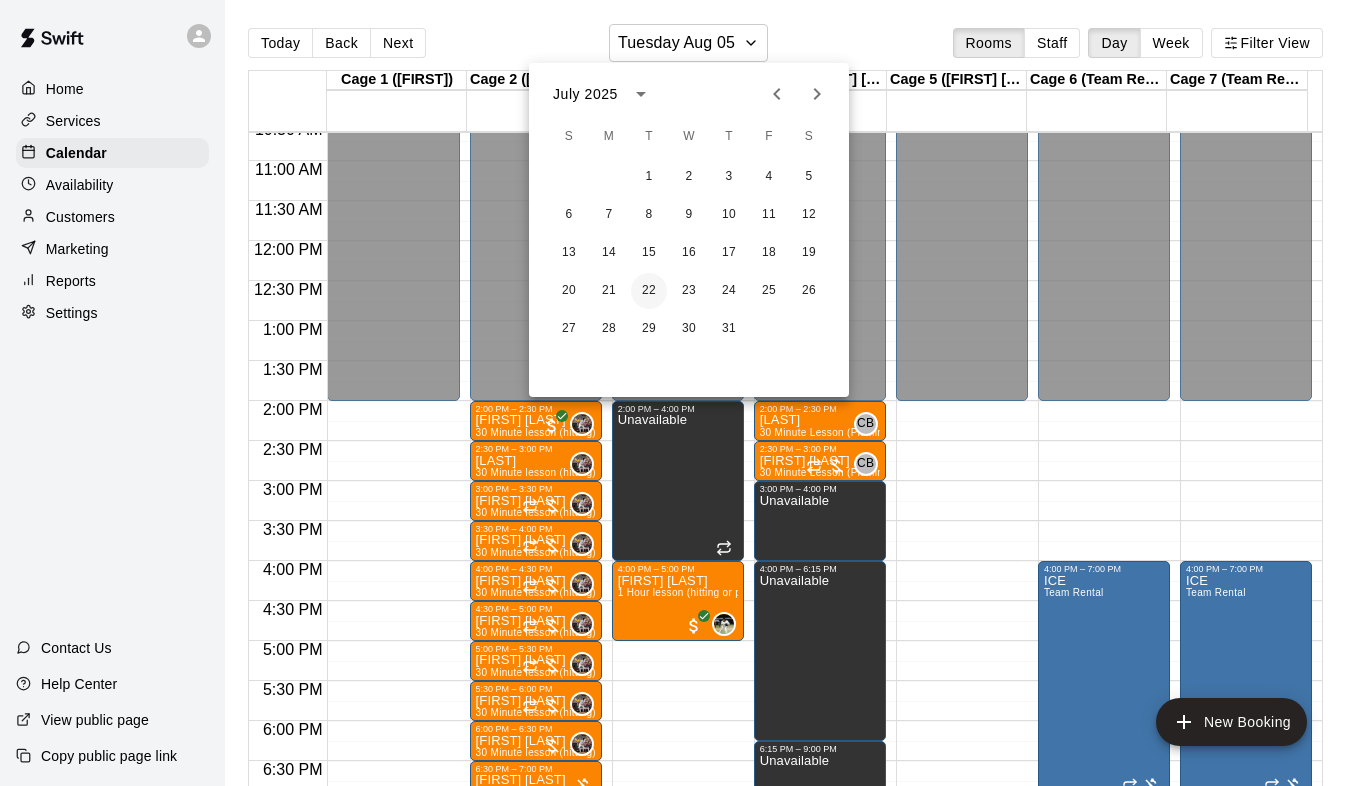 click on "22" at bounding box center (649, 291) 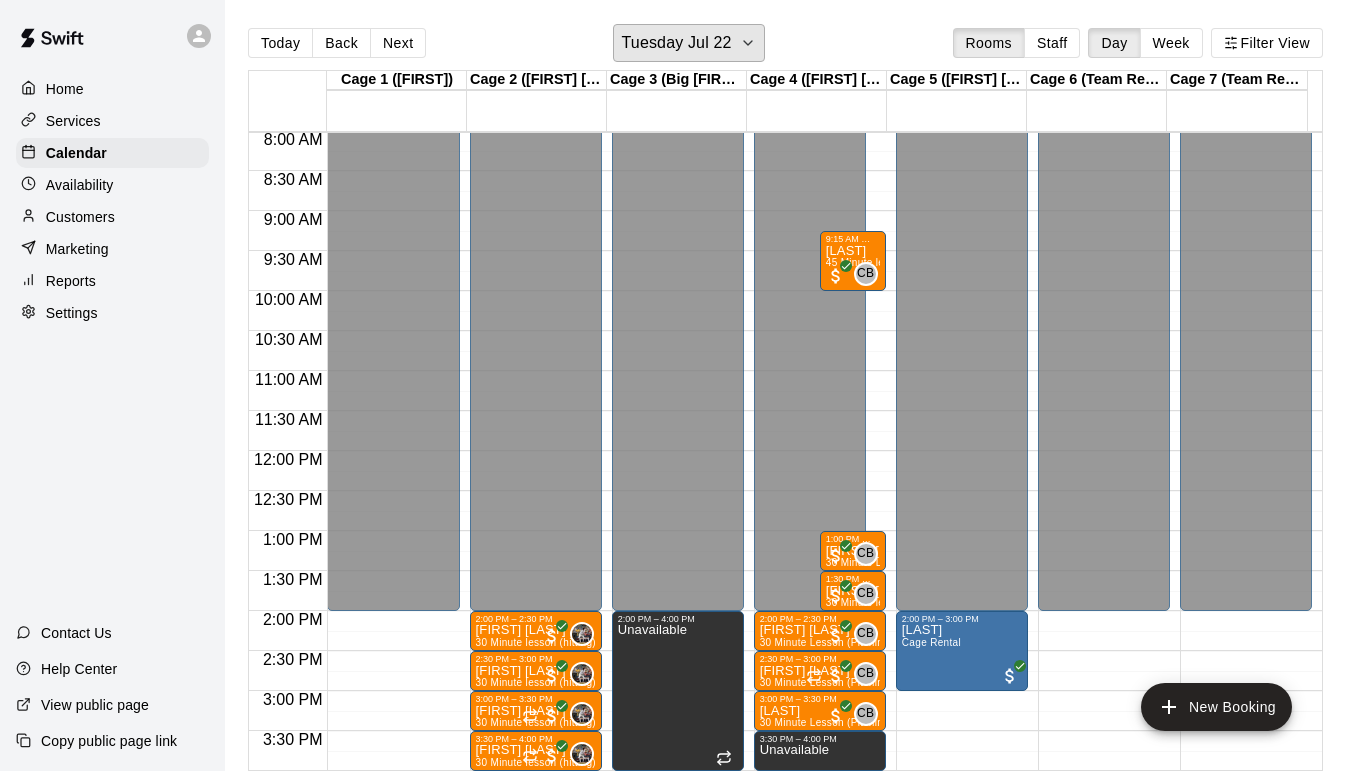 scroll, scrollTop: 647, scrollLeft: 0, axis: vertical 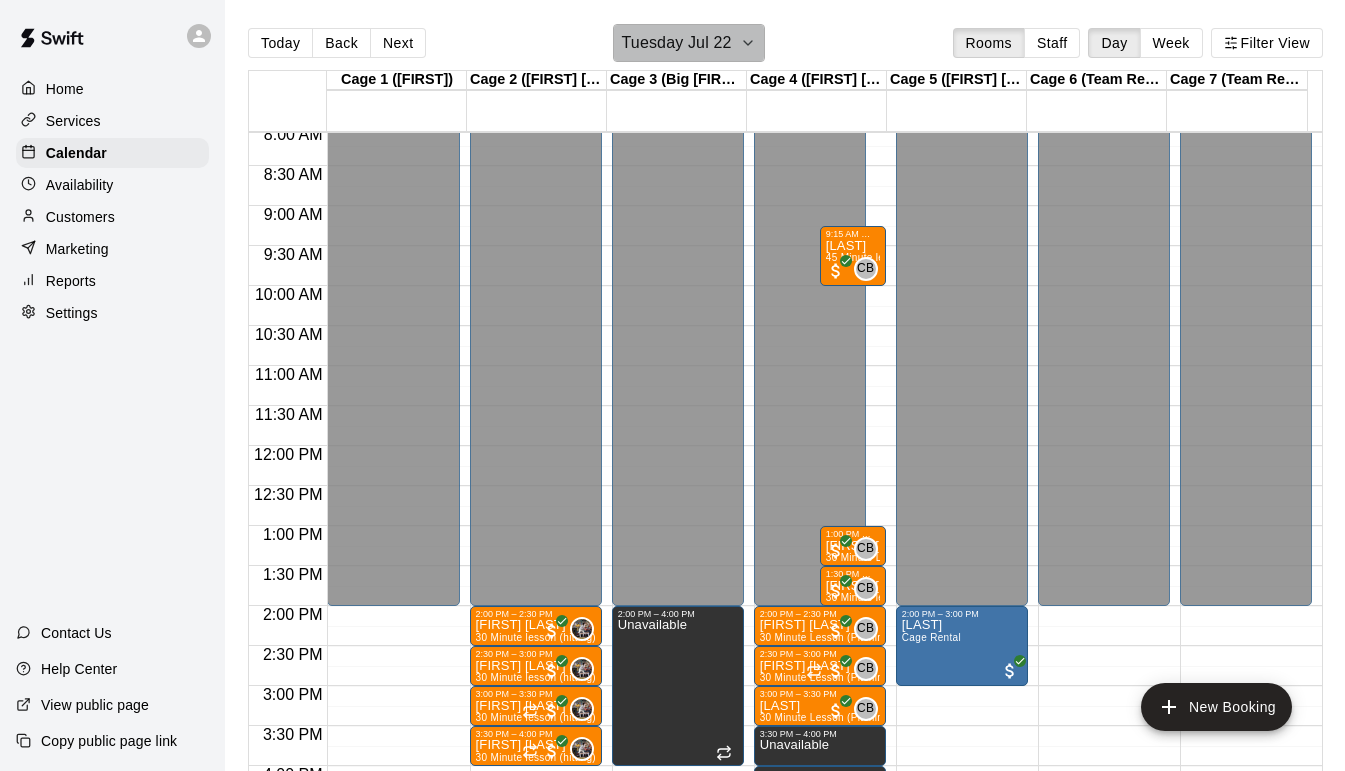 click 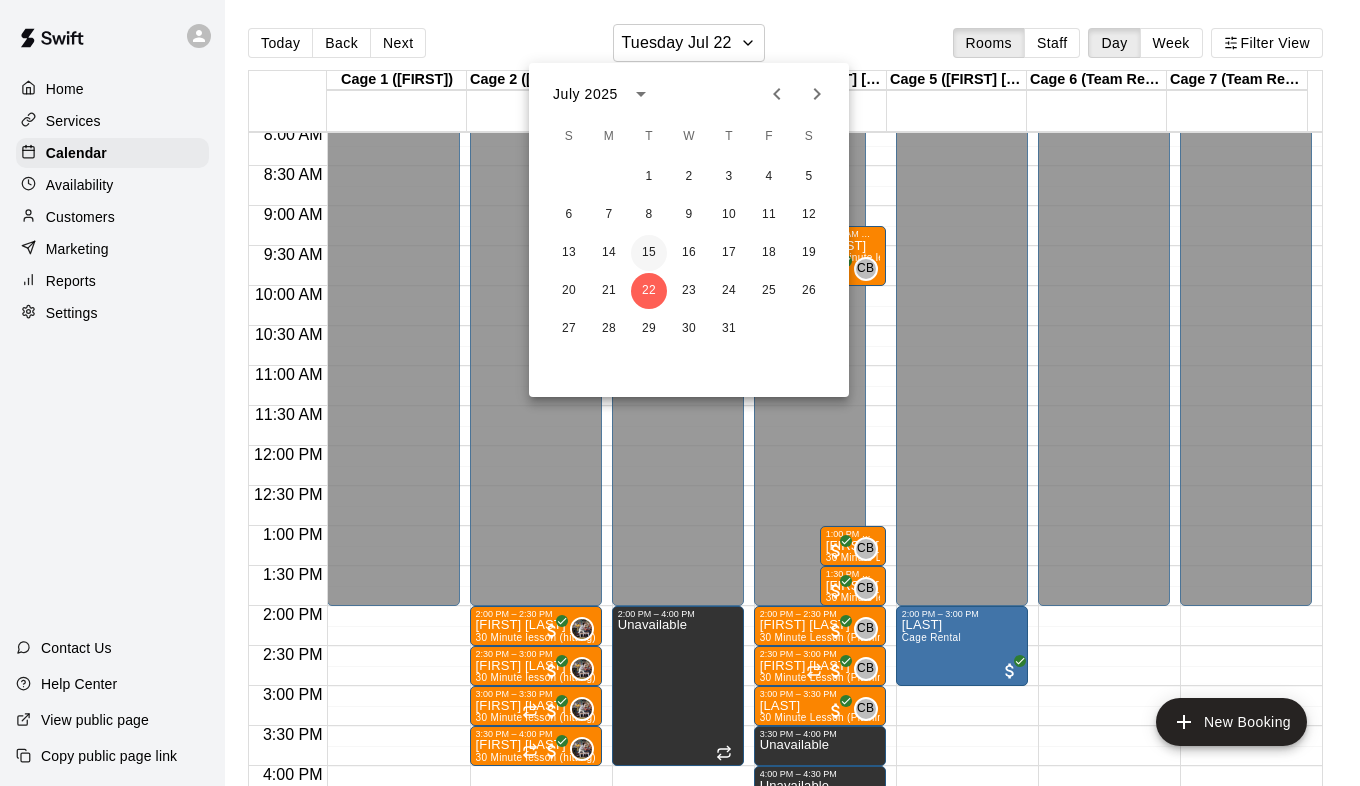 click on "15" at bounding box center [649, 253] 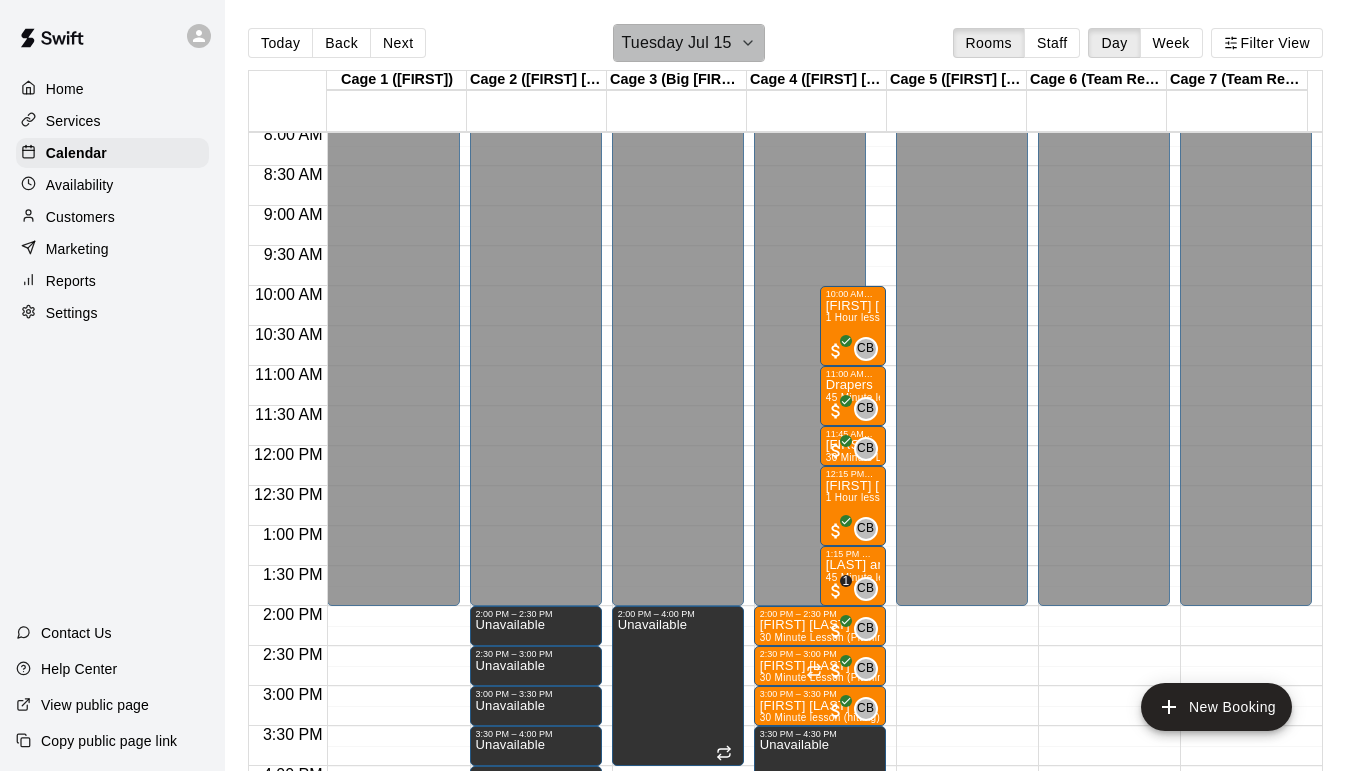 click 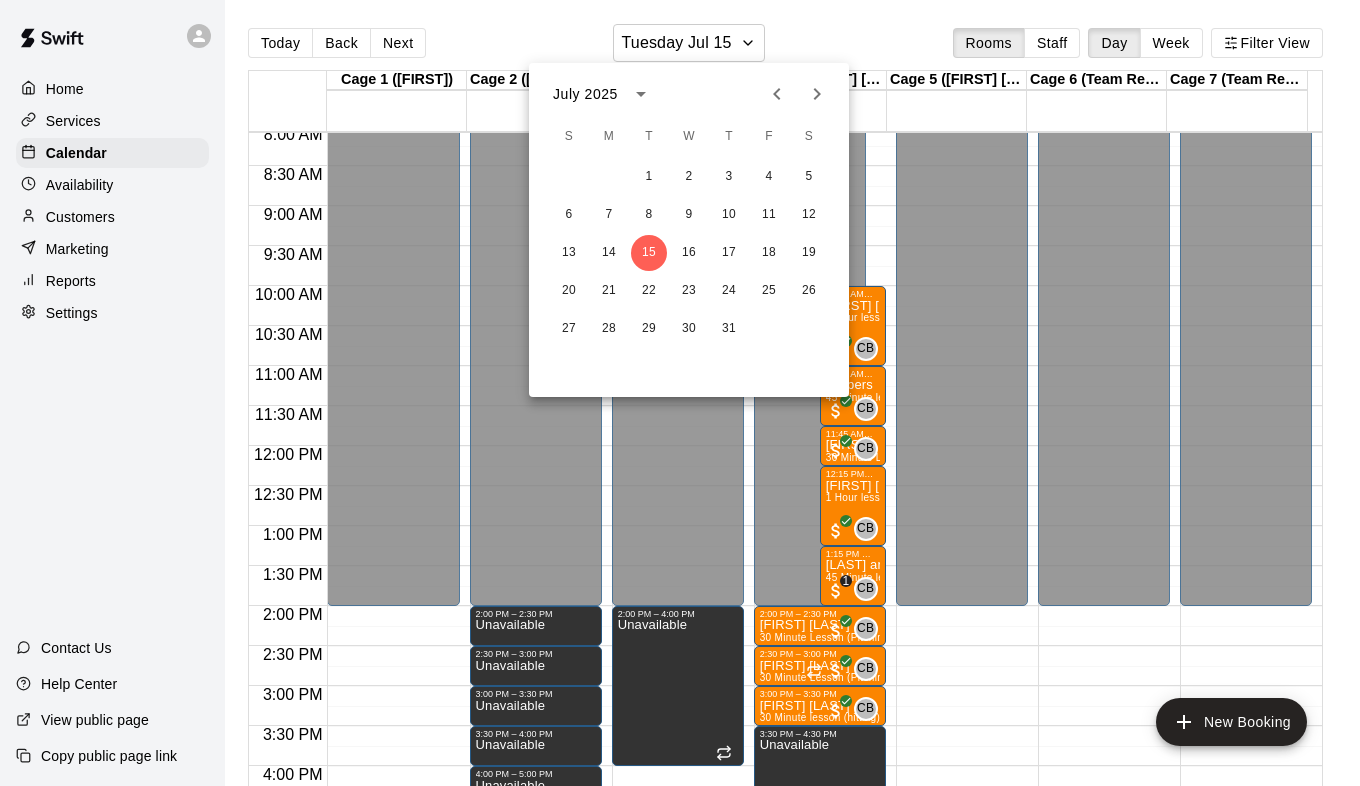 click 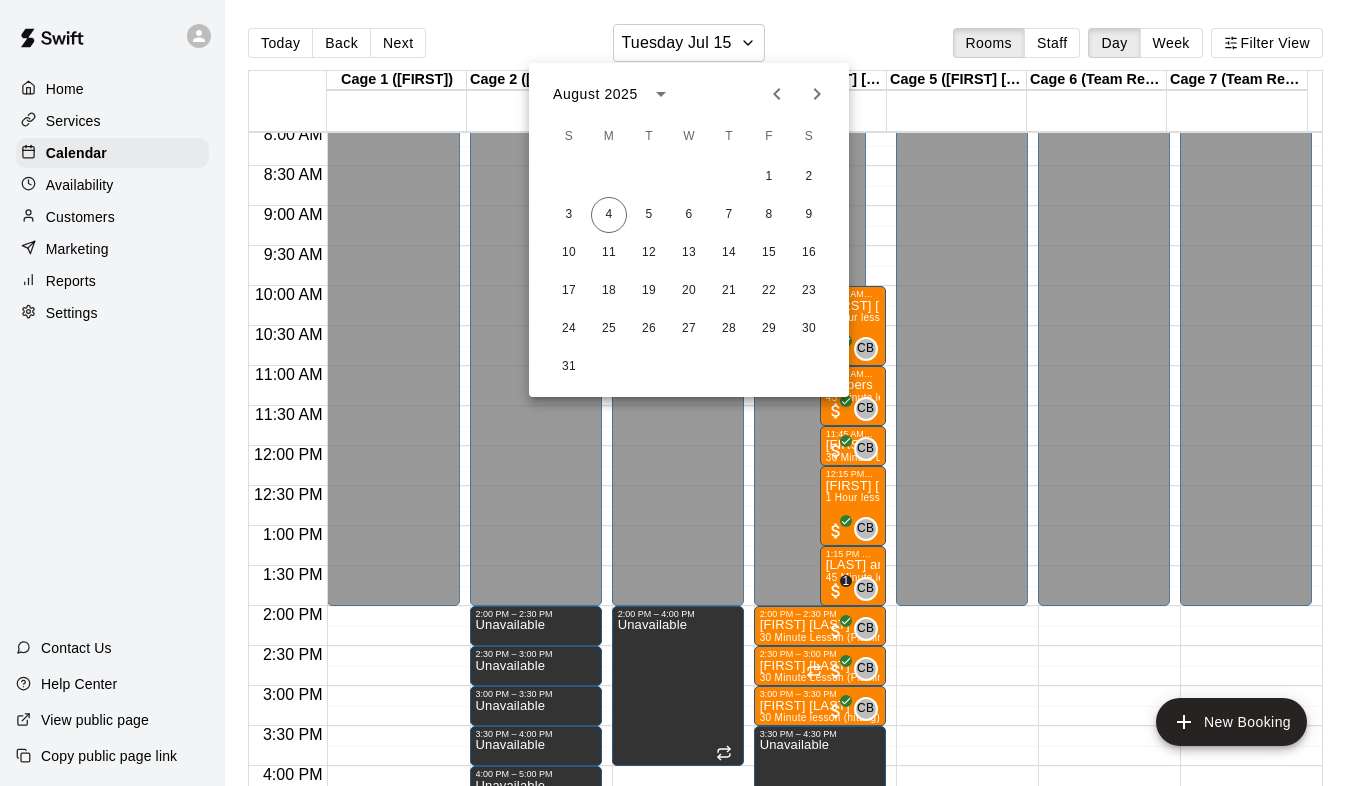 click 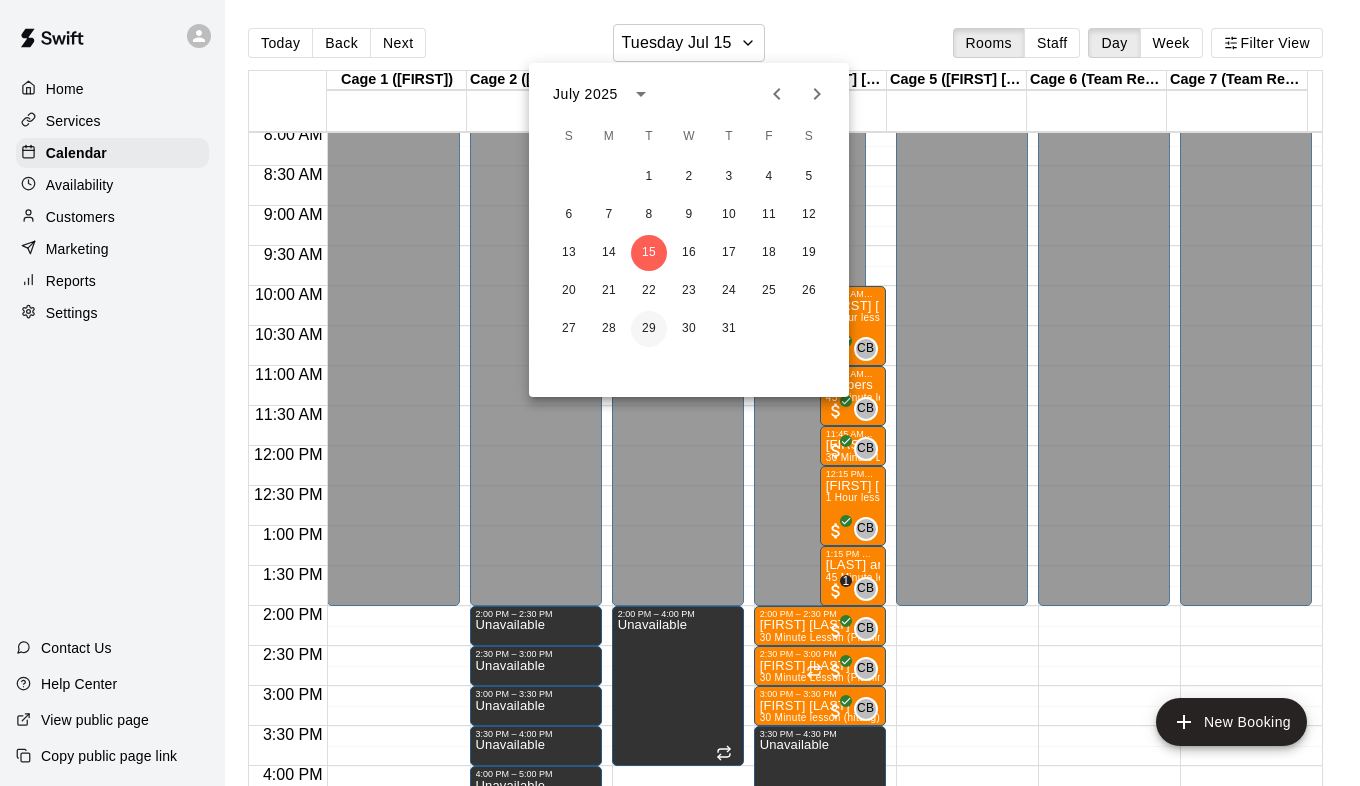 click on "29" at bounding box center [649, 329] 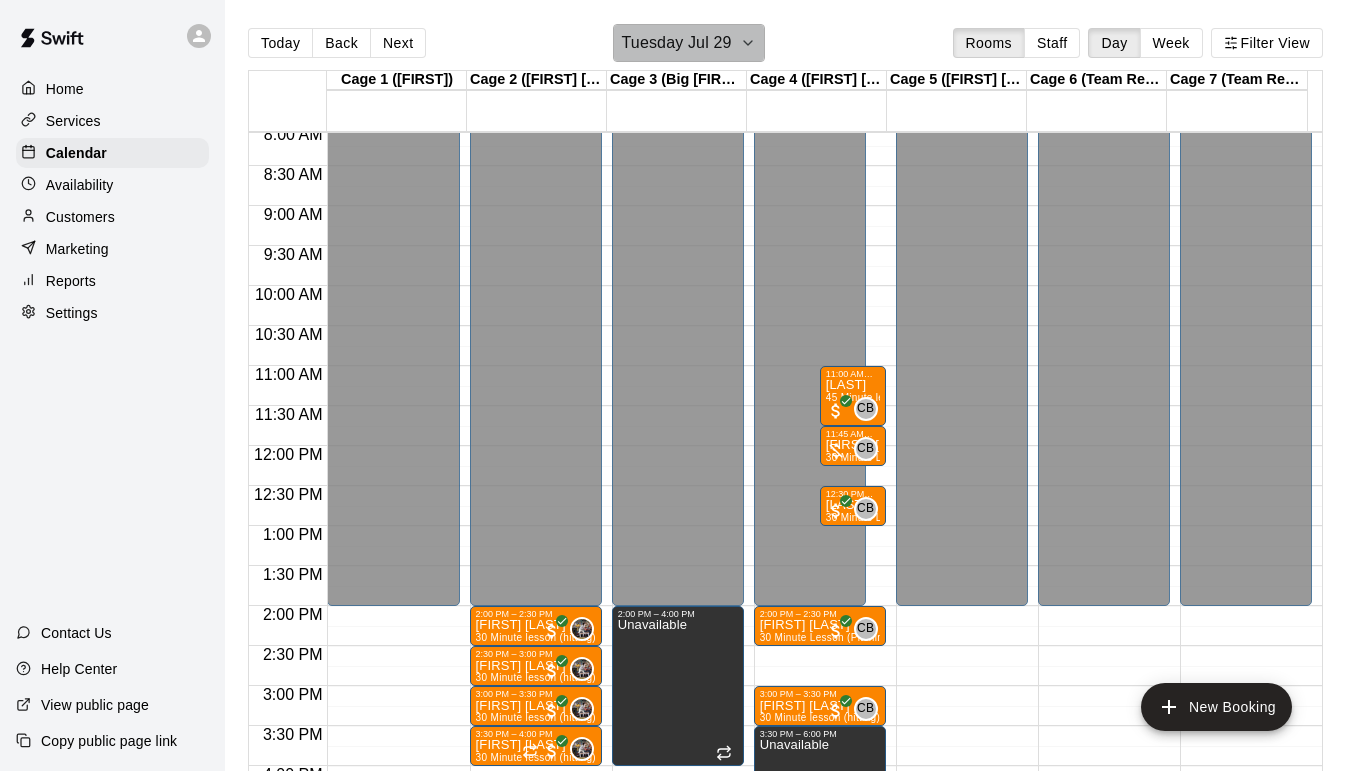 click 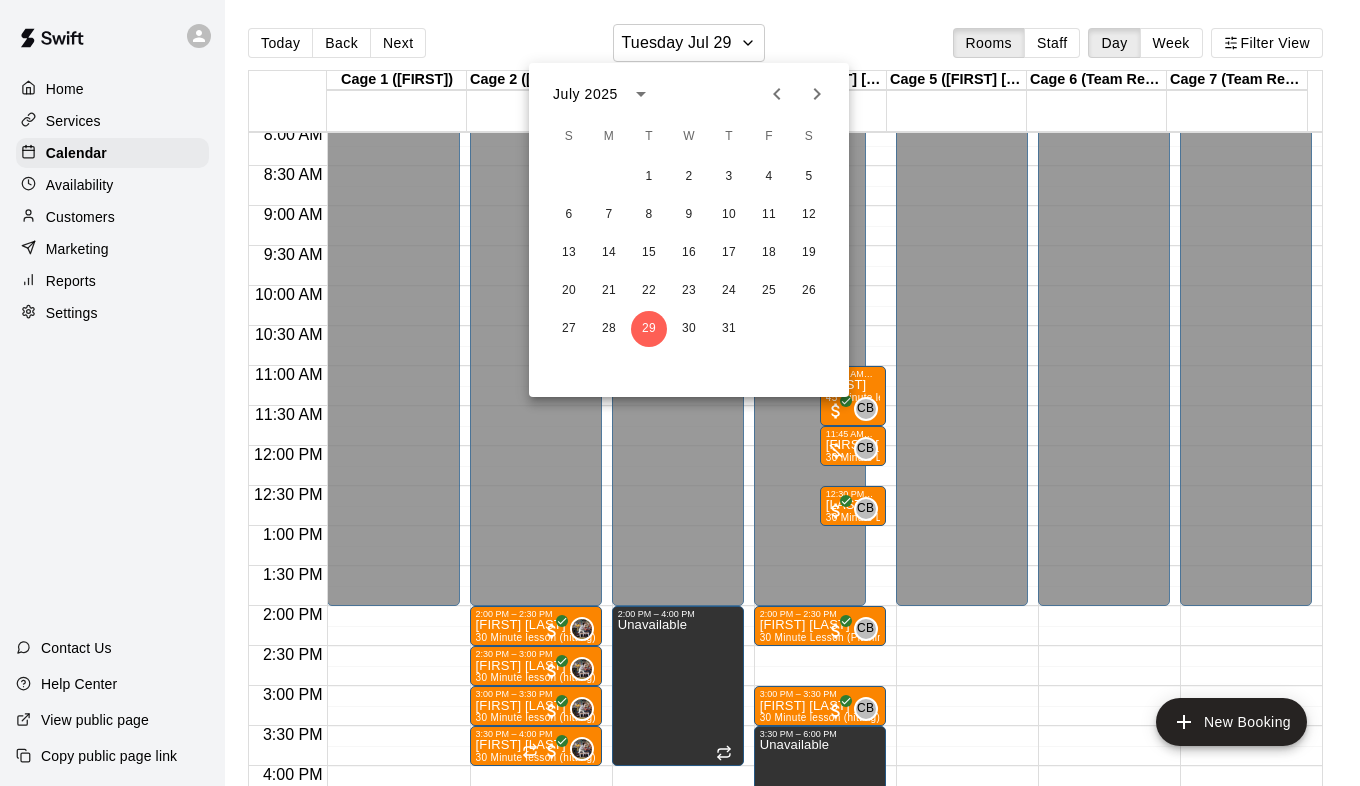 click 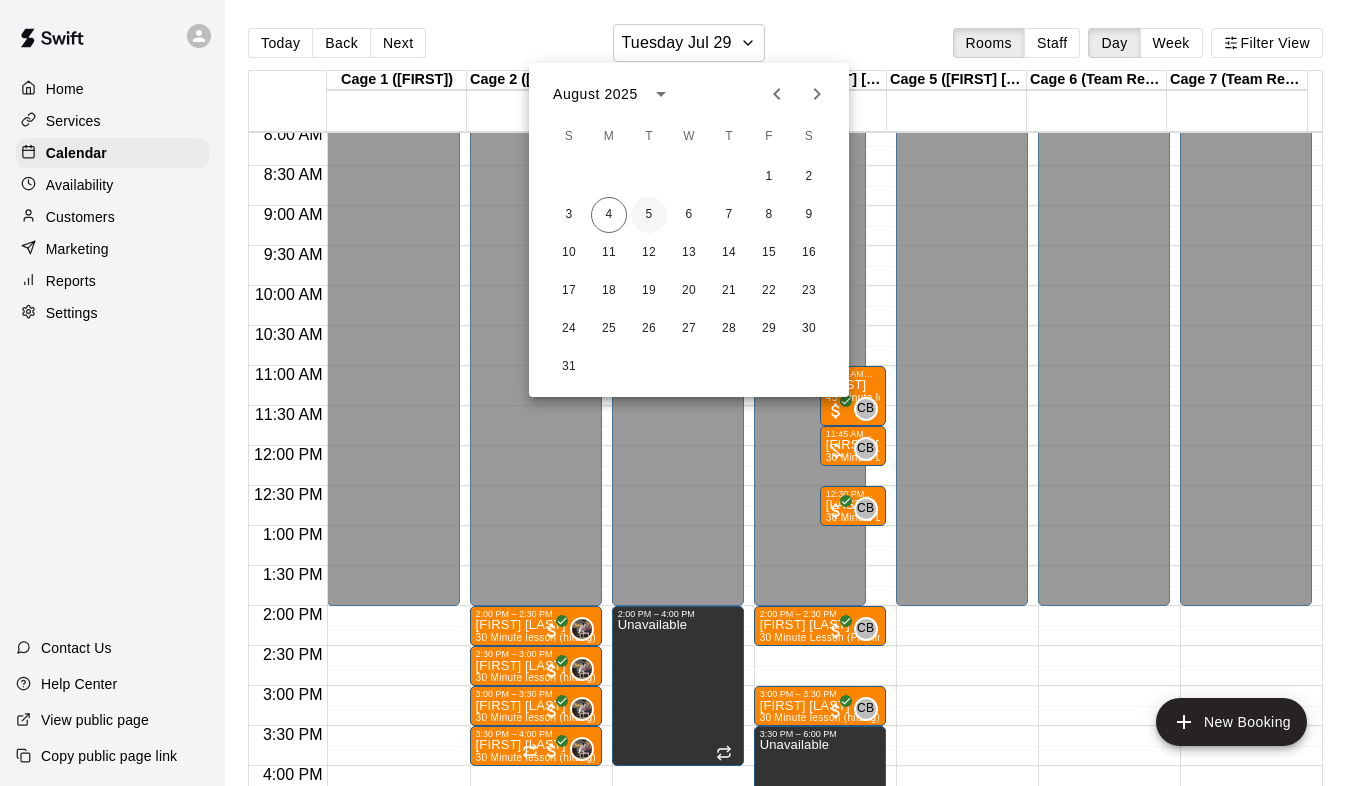 click on "5" at bounding box center [649, 215] 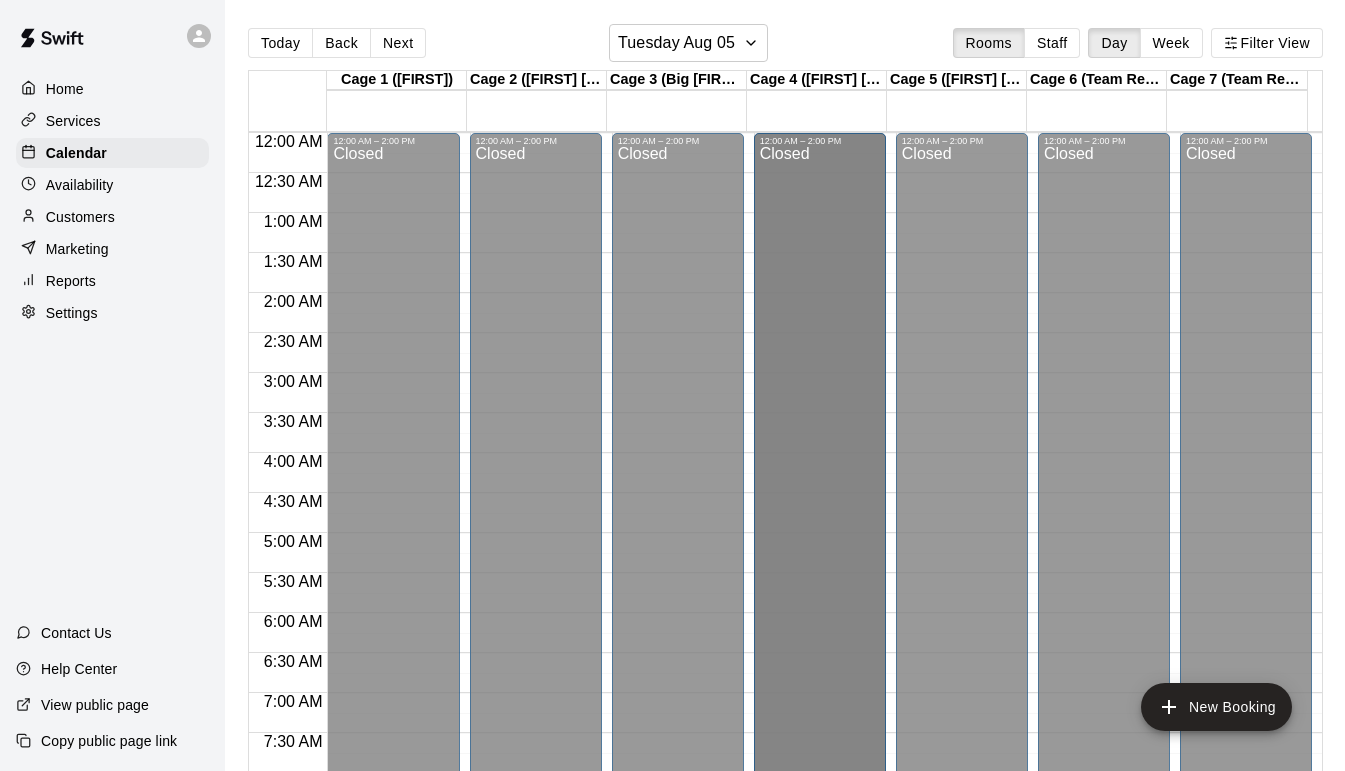 scroll, scrollTop: 444, scrollLeft: 0, axis: vertical 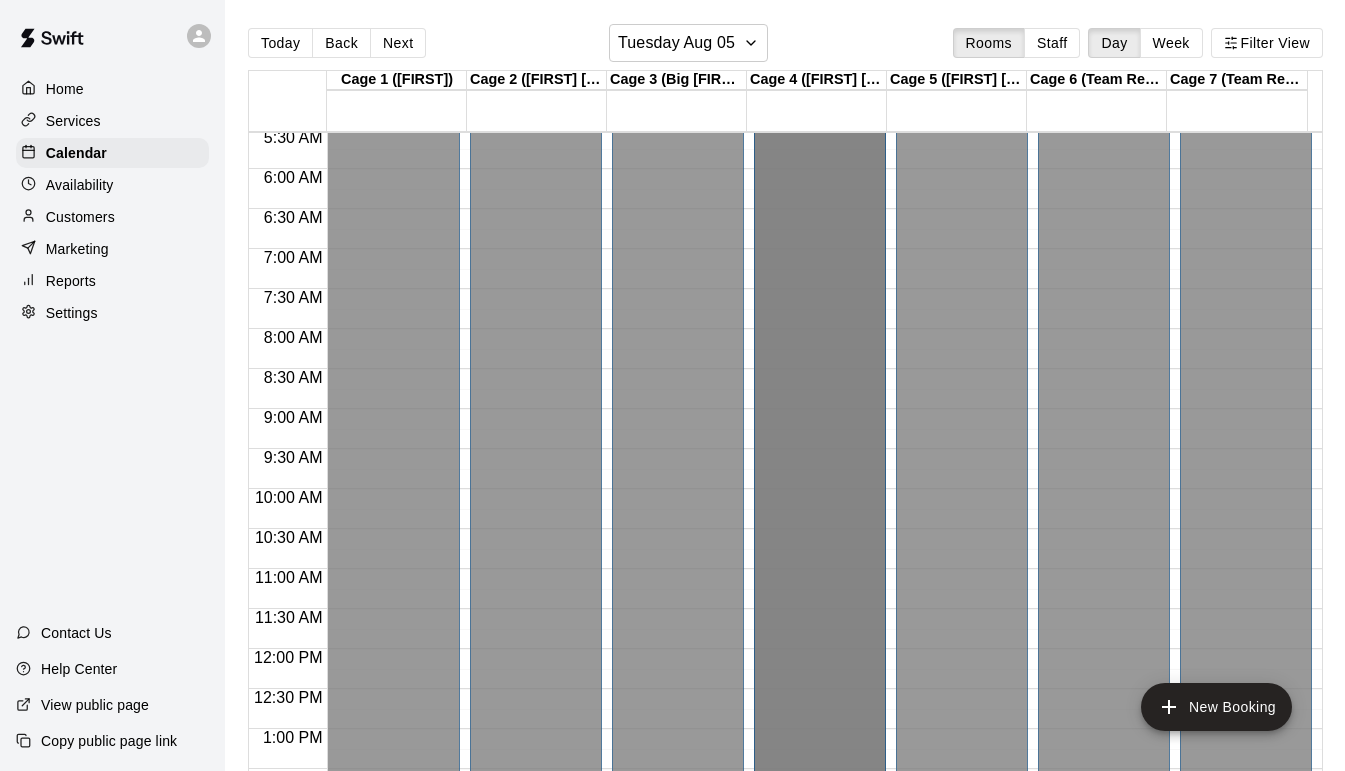 drag, startPoint x: 794, startPoint y: 529, endPoint x: 796, endPoint y: 551, distance: 22.090721 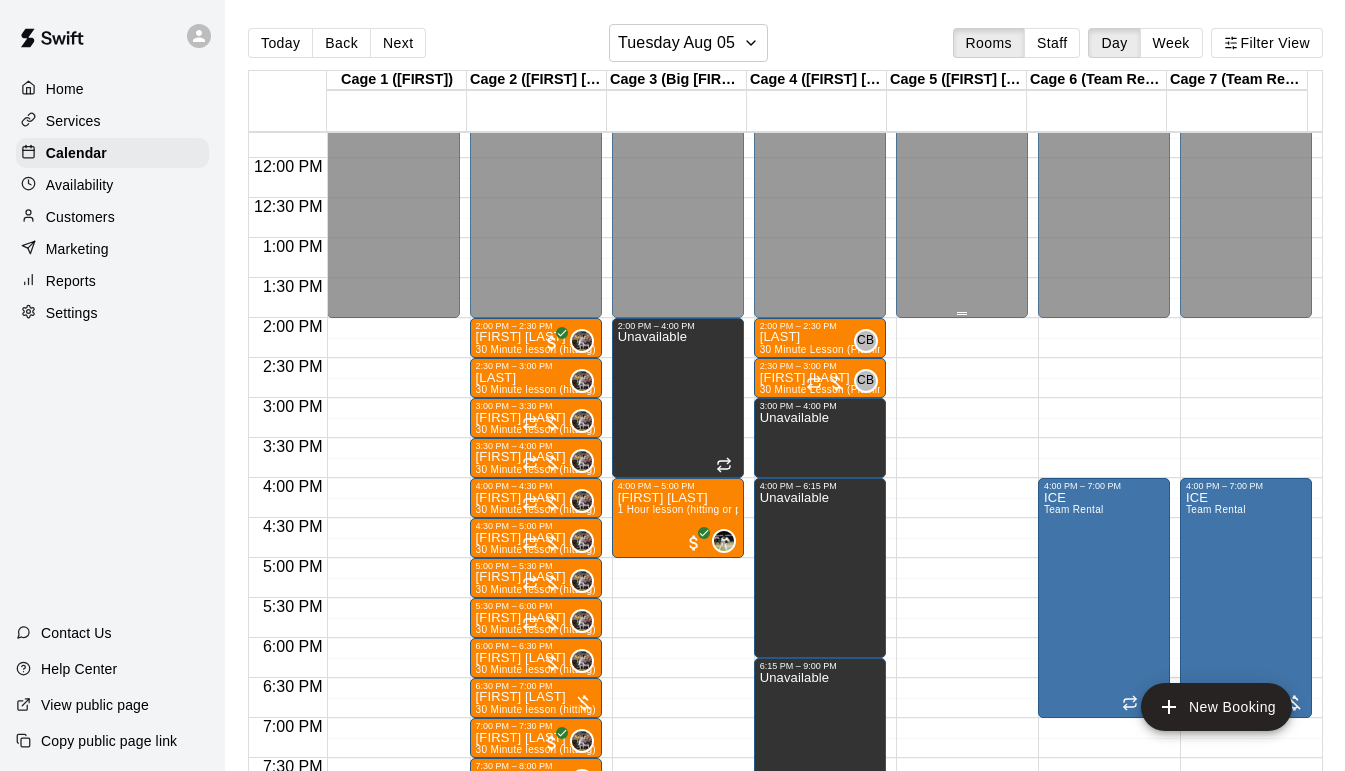scroll, scrollTop: 918, scrollLeft: 0, axis: vertical 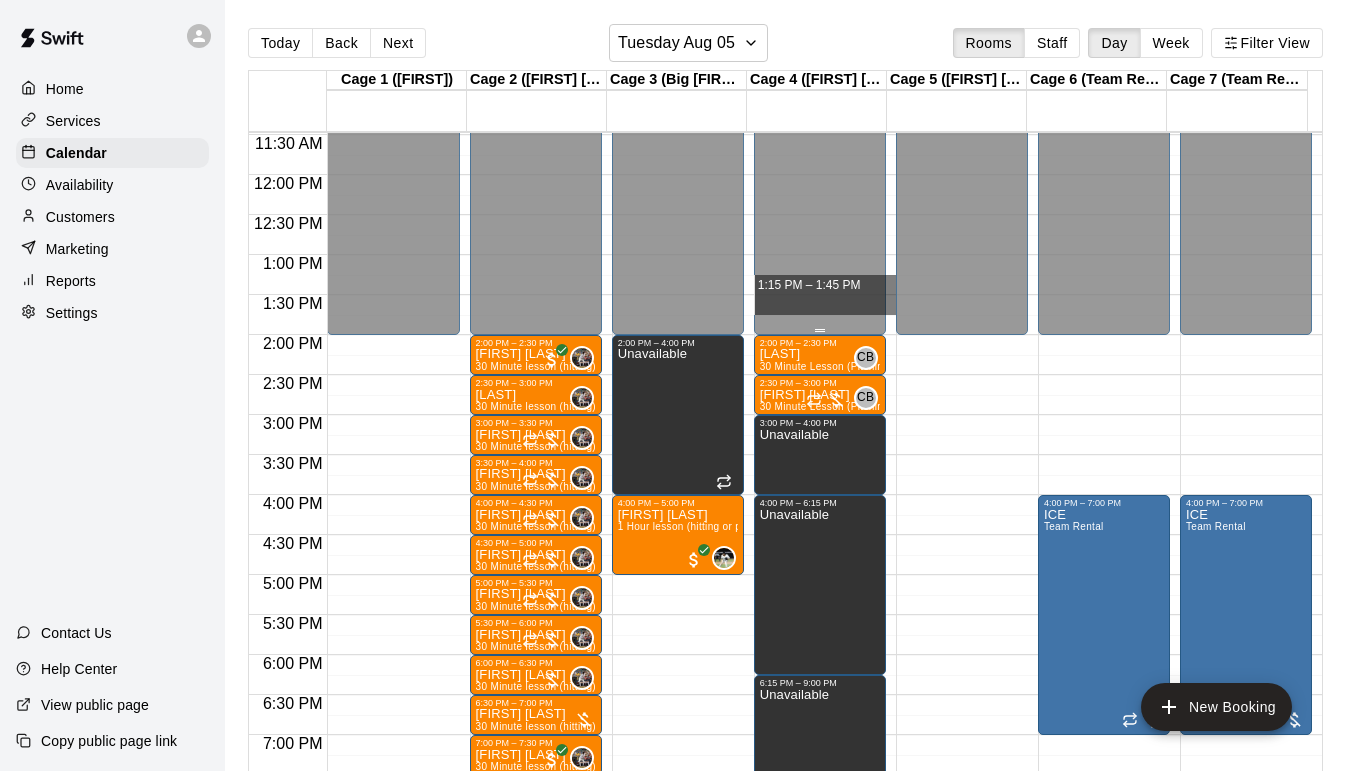 drag, startPoint x: 877, startPoint y: 278, endPoint x: 876, endPoint y: 308, distance: 30.016663 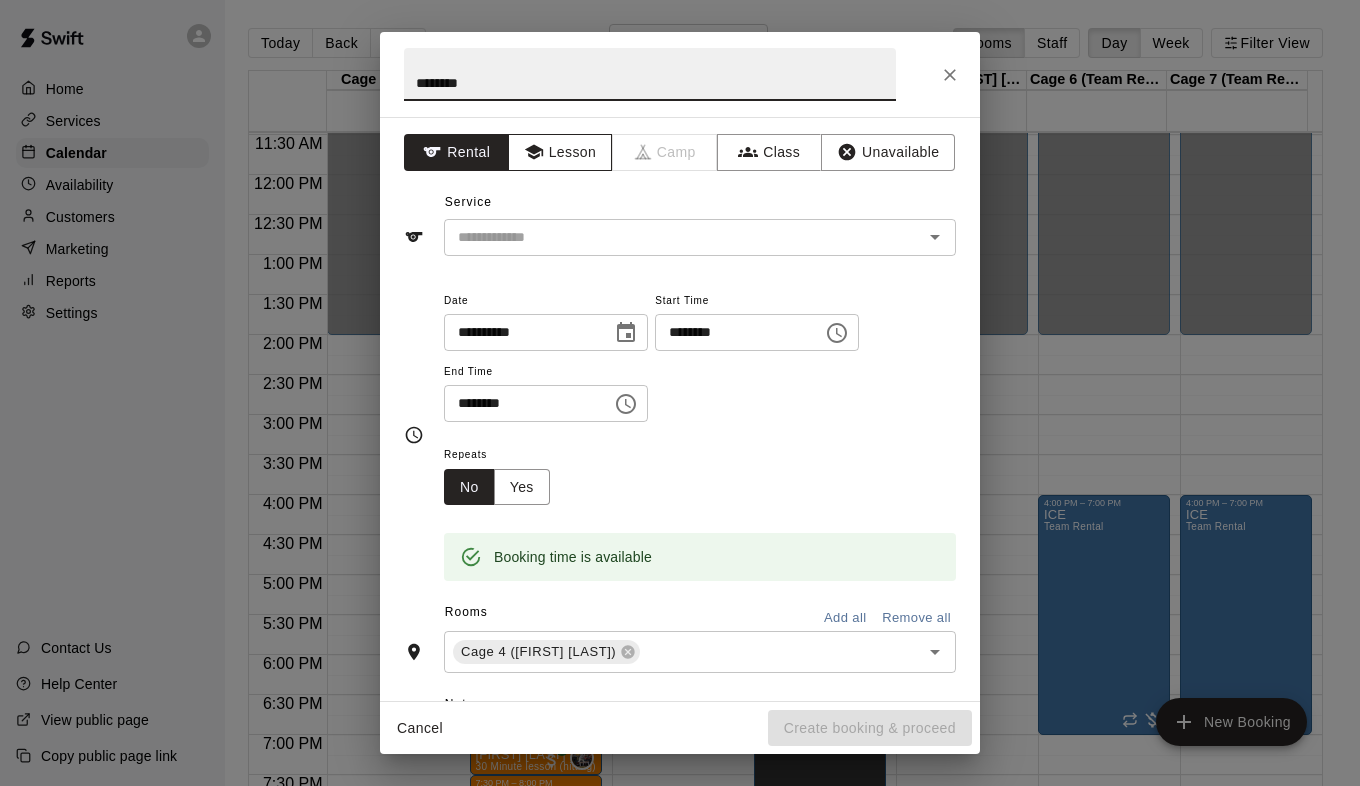 type on "********" 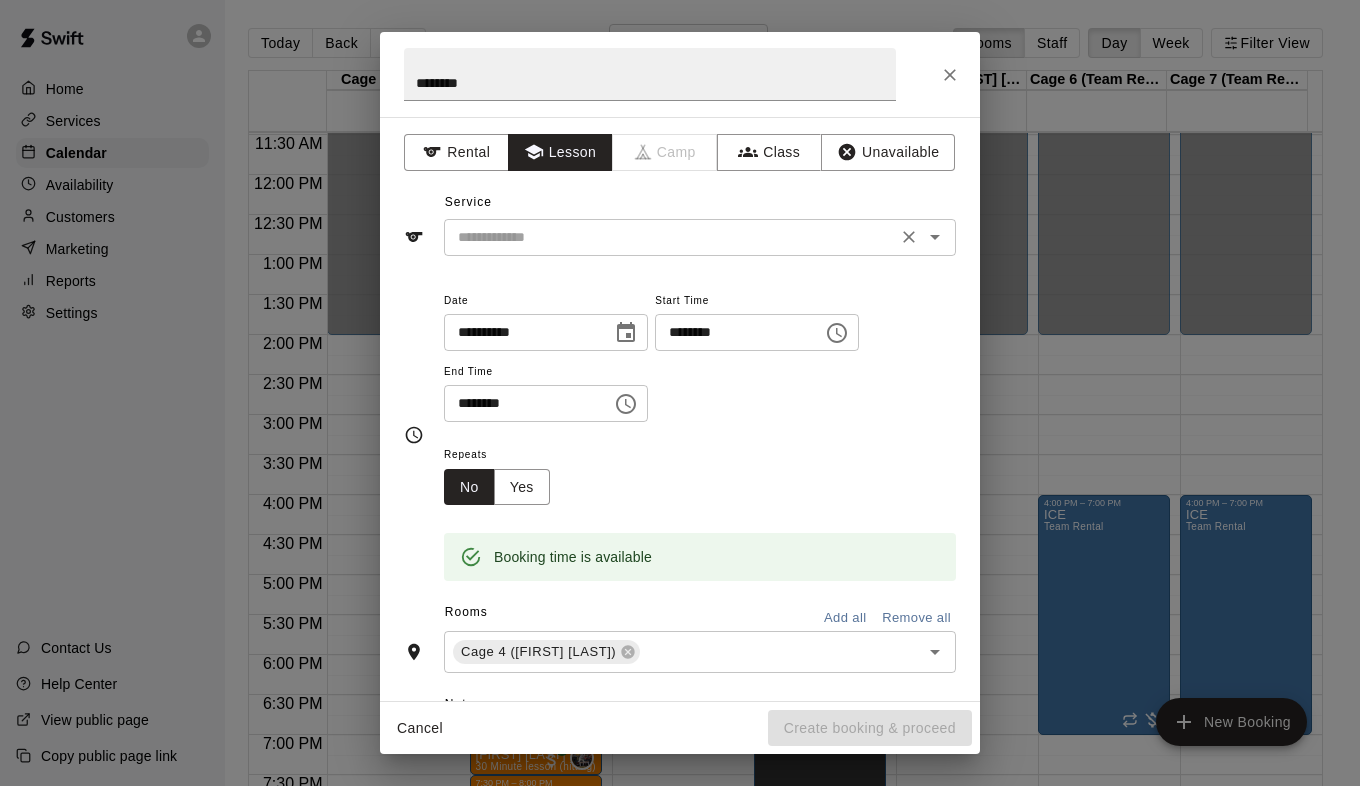 click at bounding box center [670, 237] 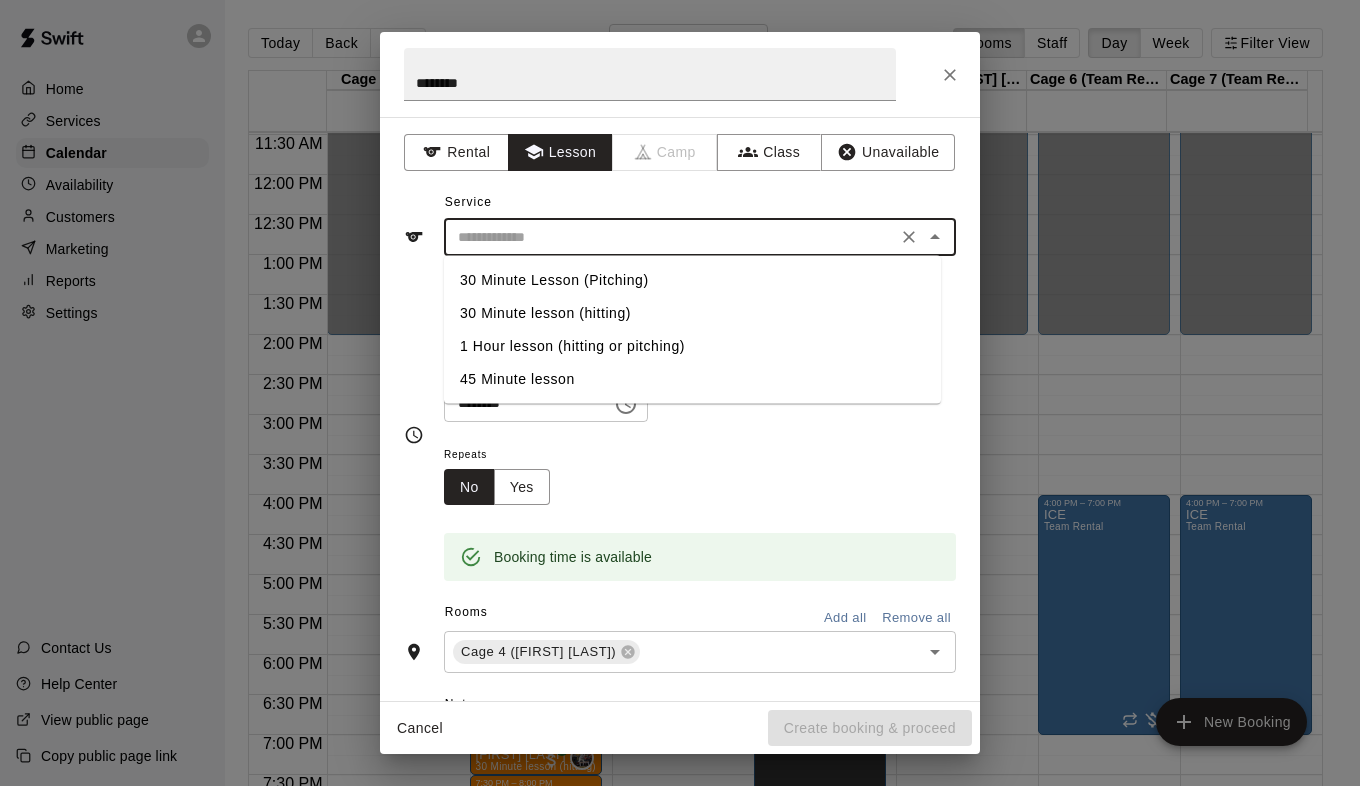 click on "30 Minute Lesson (Pitching)" at bounding box center [692, 280] 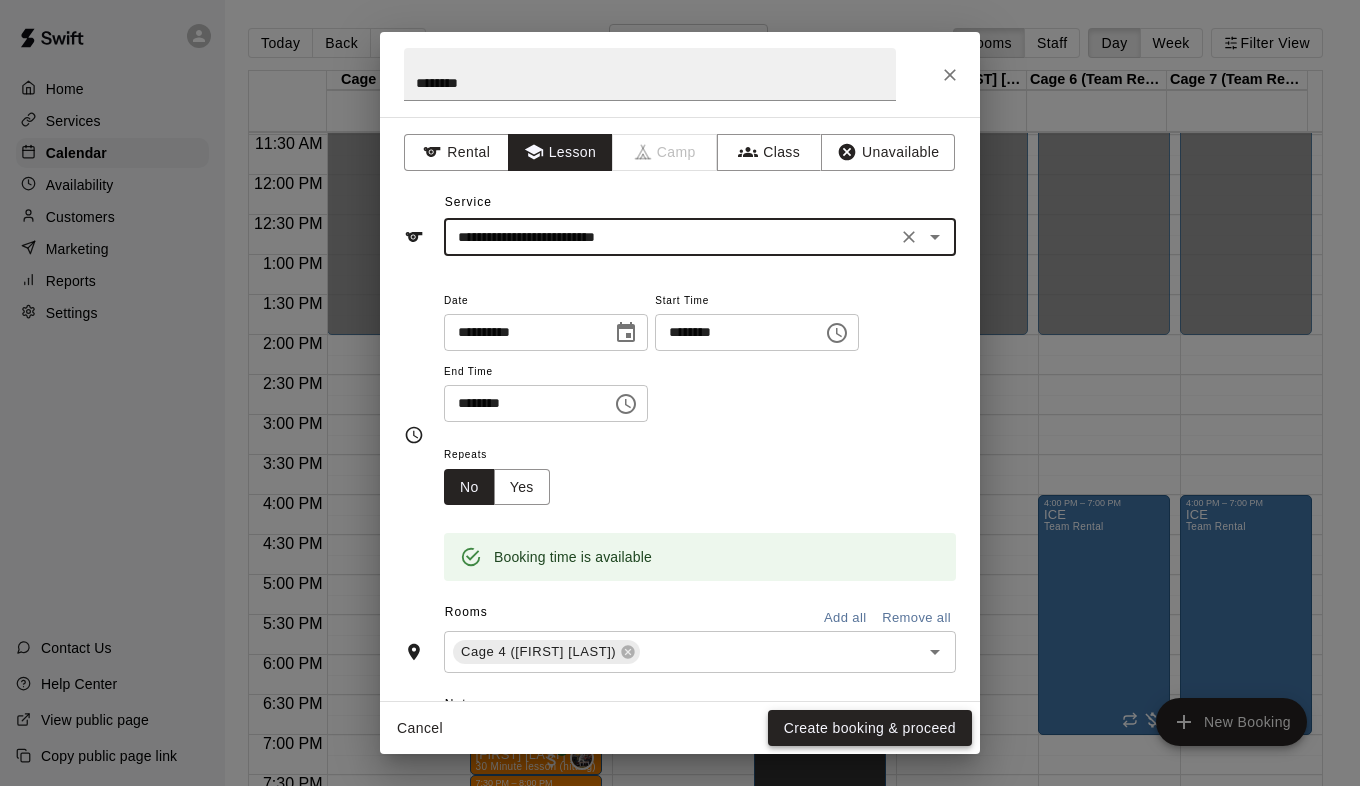 click on "Create booking & proceed" at bounding box center [870, 728] 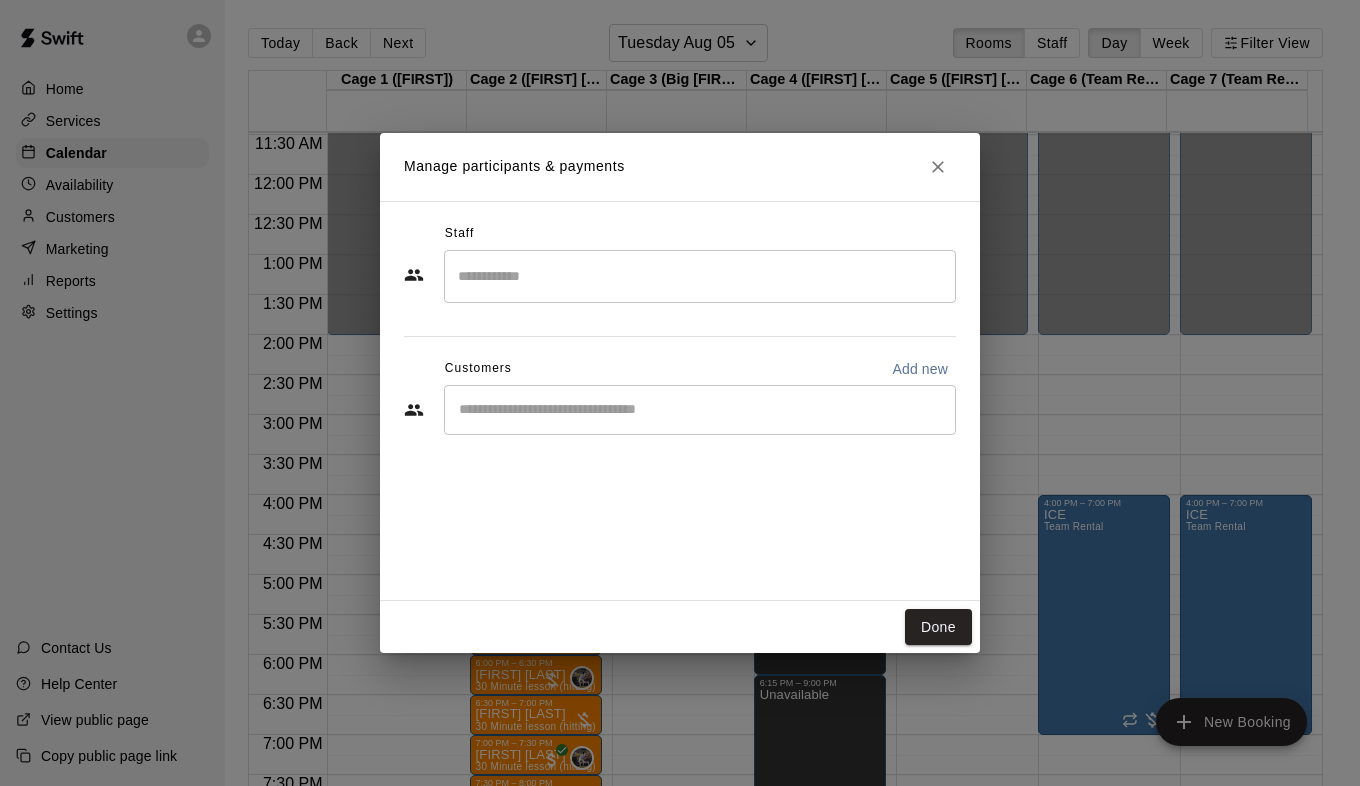 click at bounding box center (700, 276) 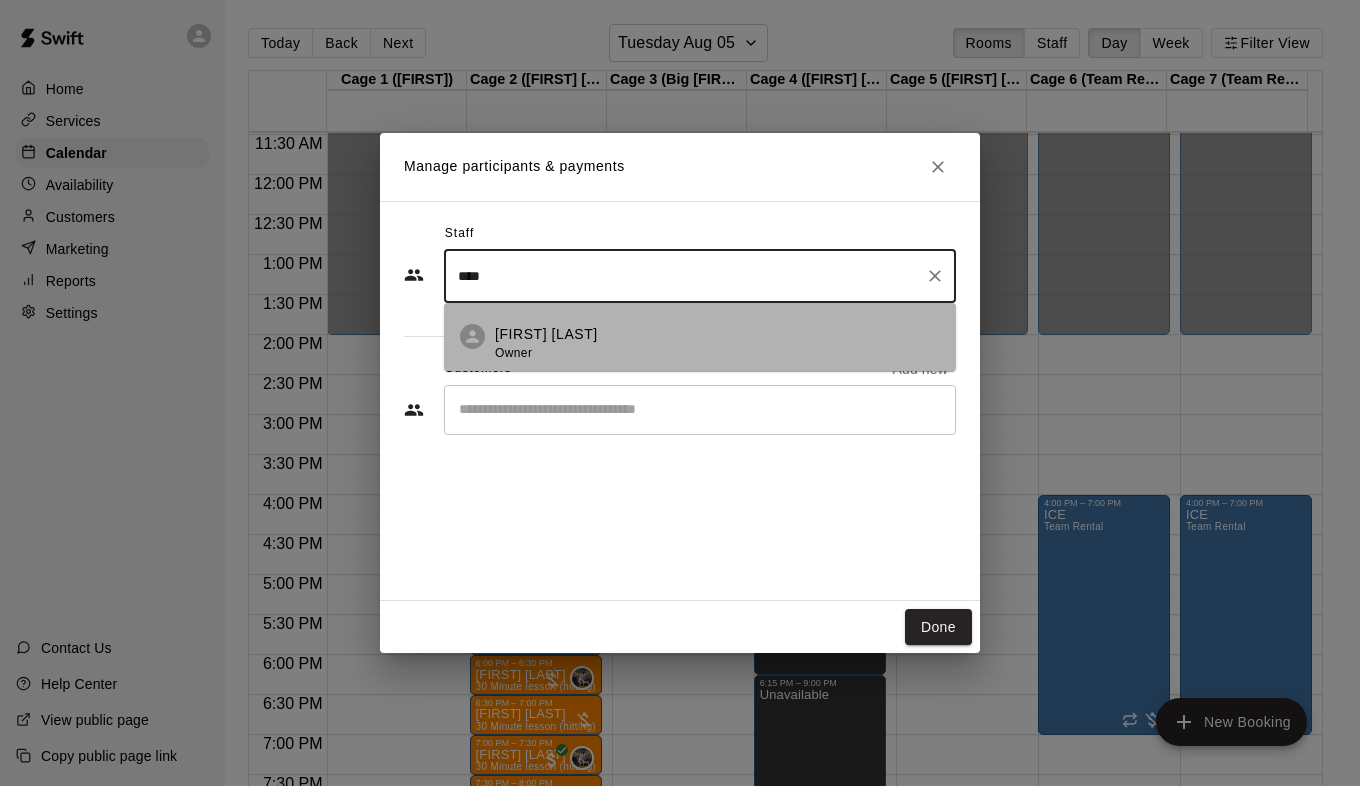 click on "[FIRST] [LAST] Owner" at bounding box center (700, 337) 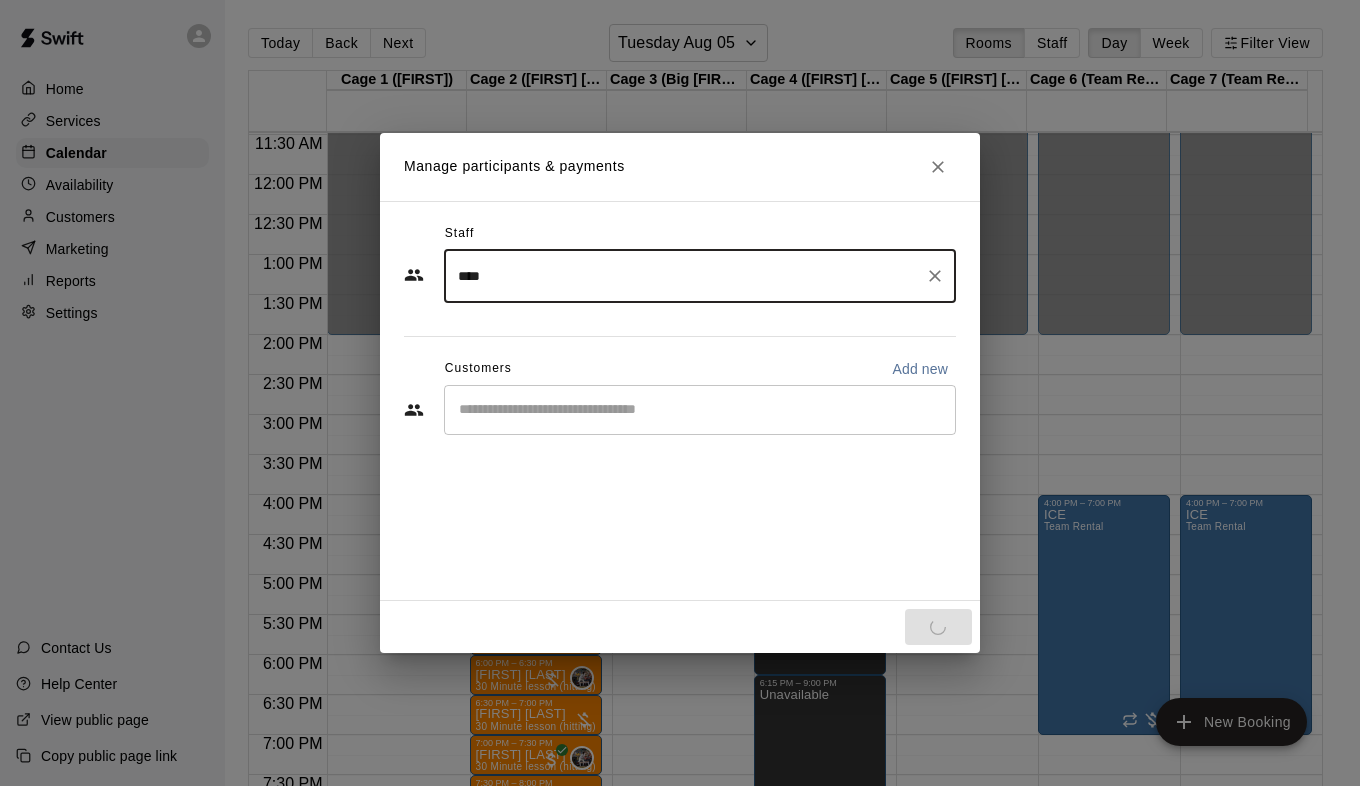 type on "****" 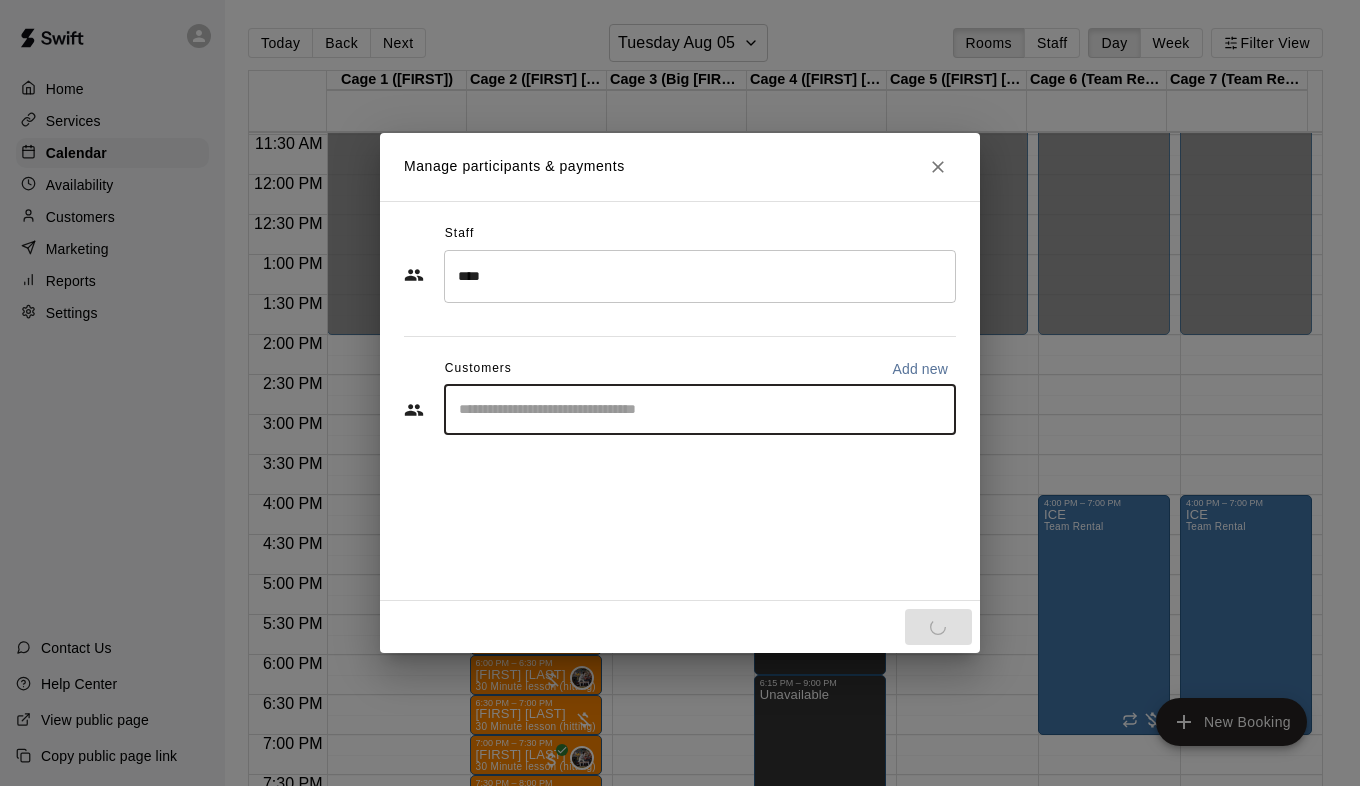 click at bounding box center (700, 410) 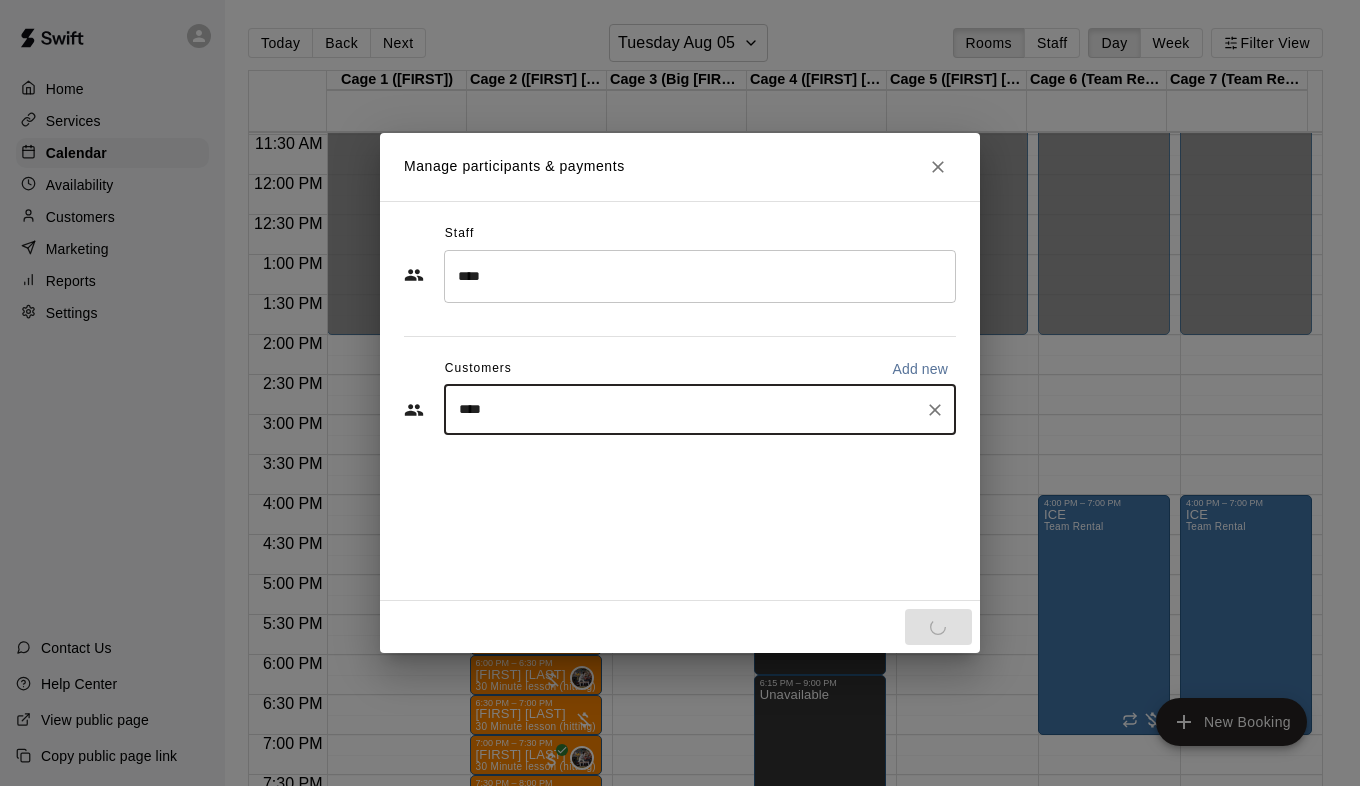 type on "*****" 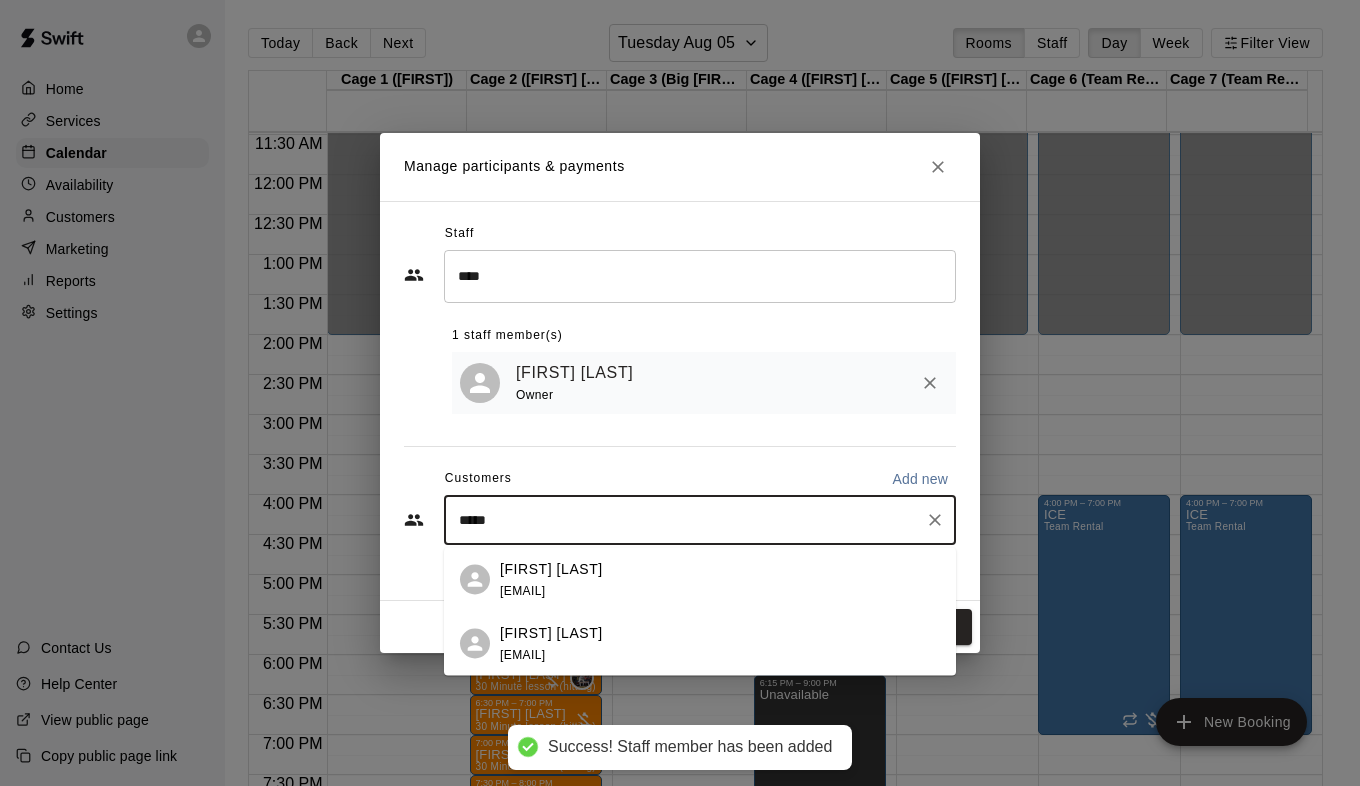 click on "[FIRST] [LAST] [EMAIL]" at bounding box center [551, 579] 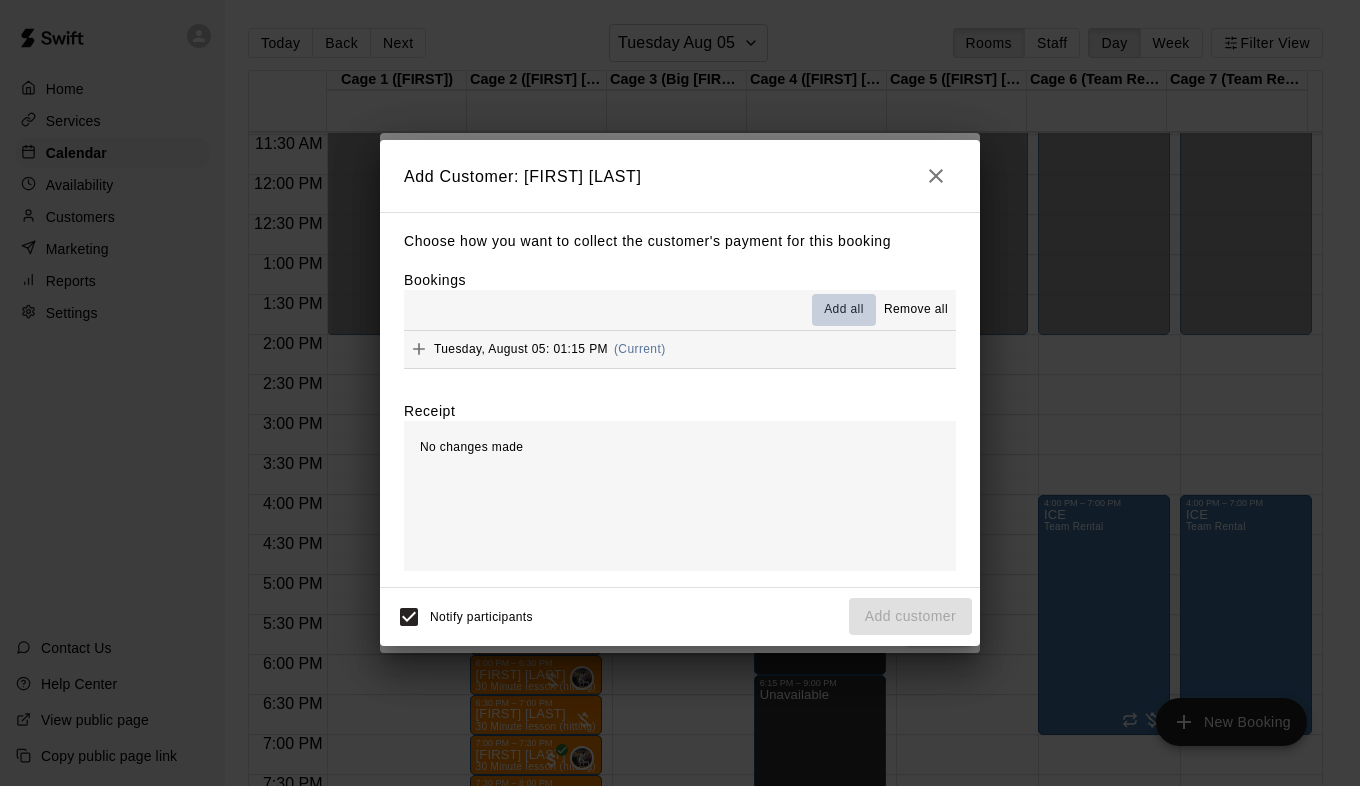 click on "Add all" at bounding box center [844, 310] 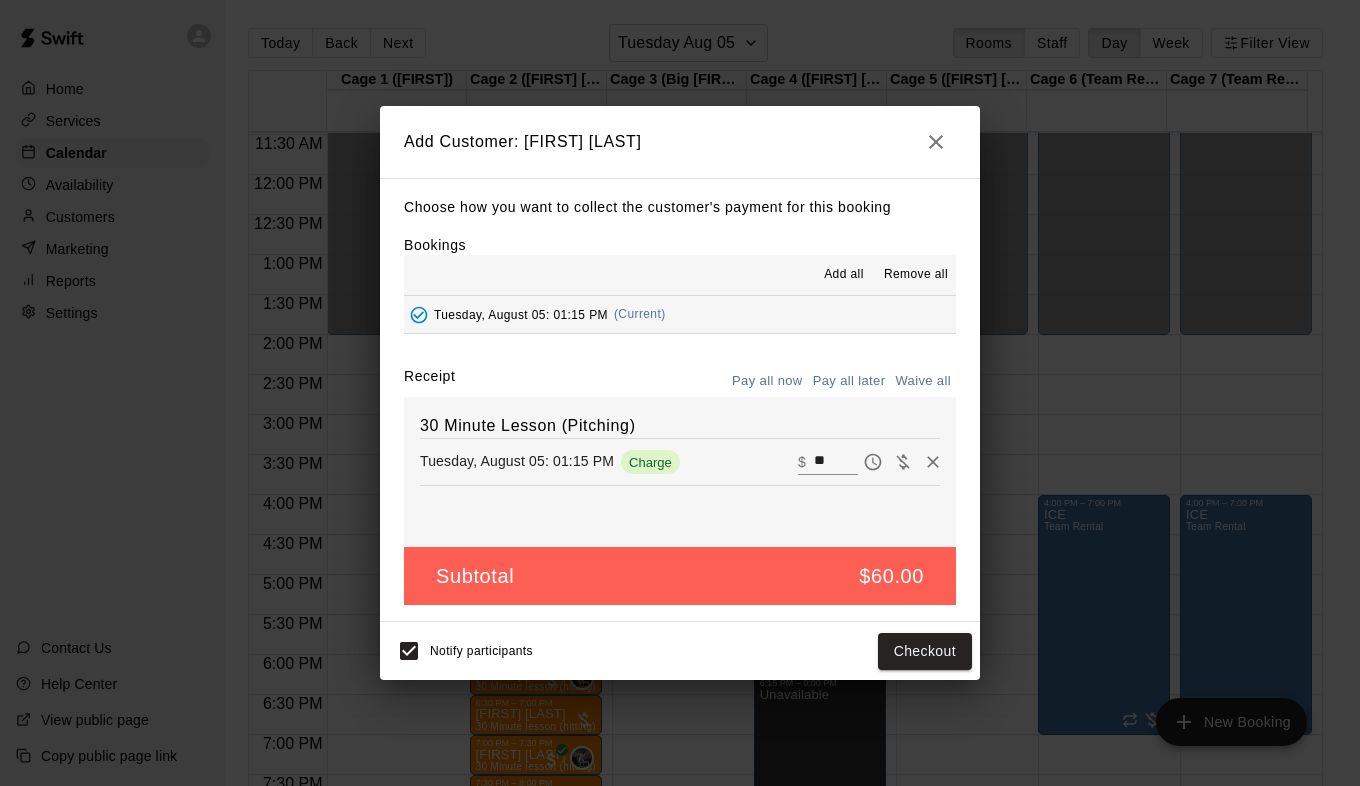click on "Pay all later" at bounding box center [849, 381] 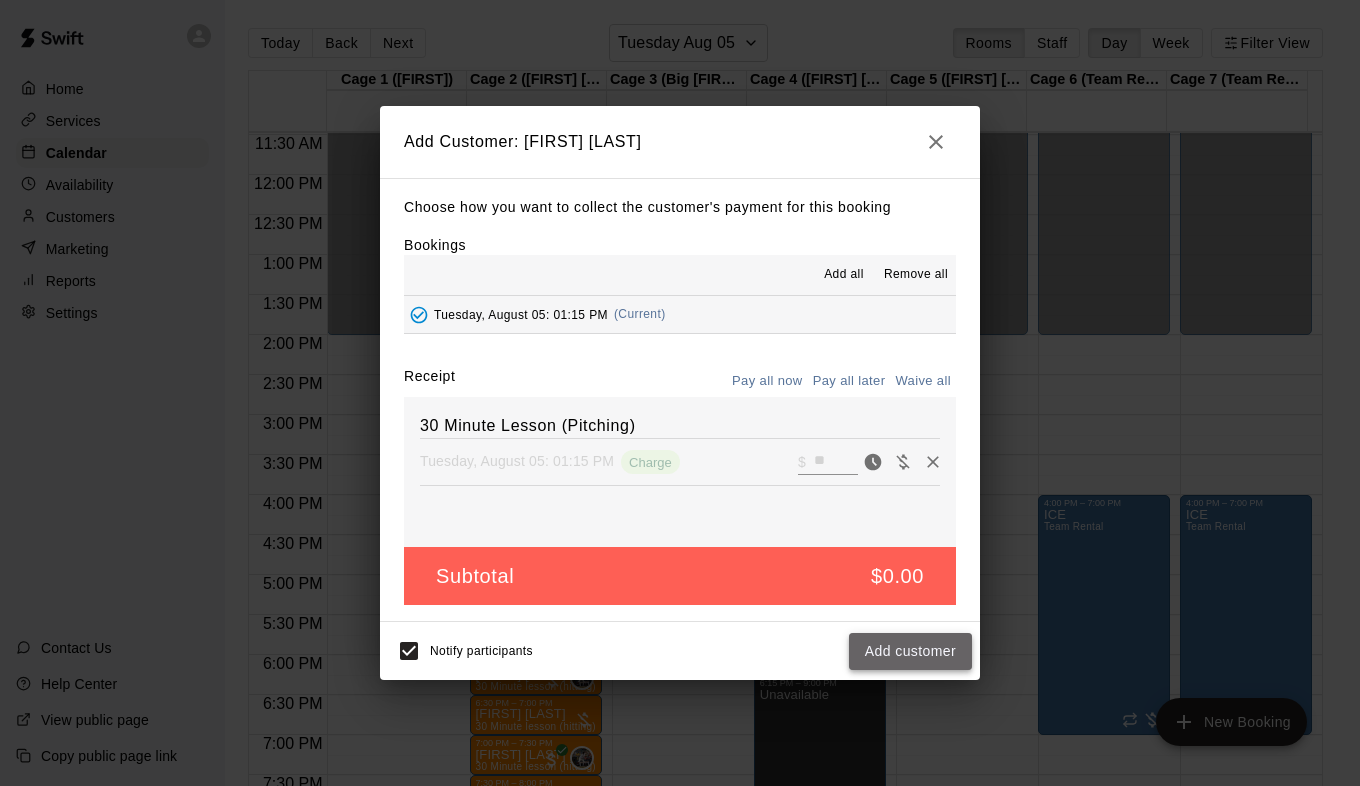 click on "Add customer" at bounding box center [910, 651] 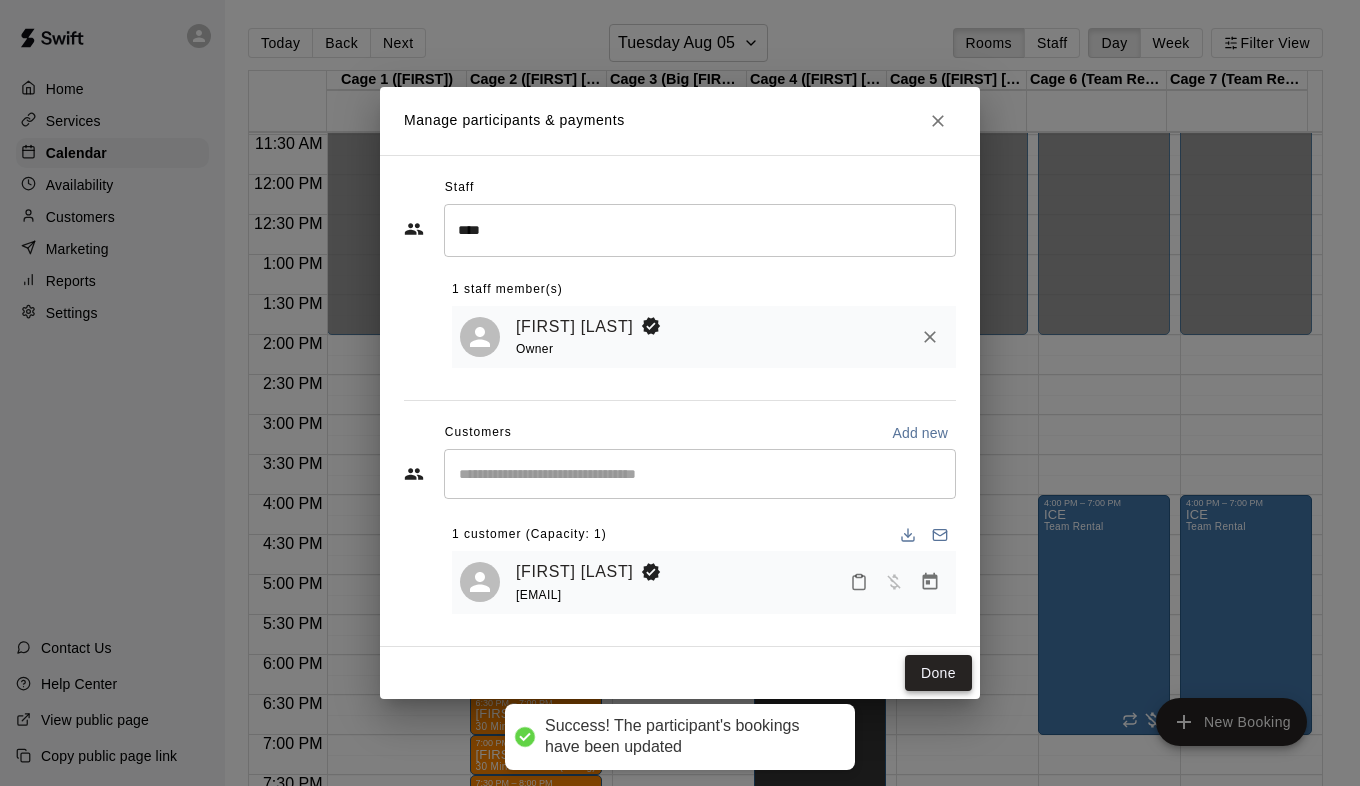 click on "Done" at bounding box center (938, 673) 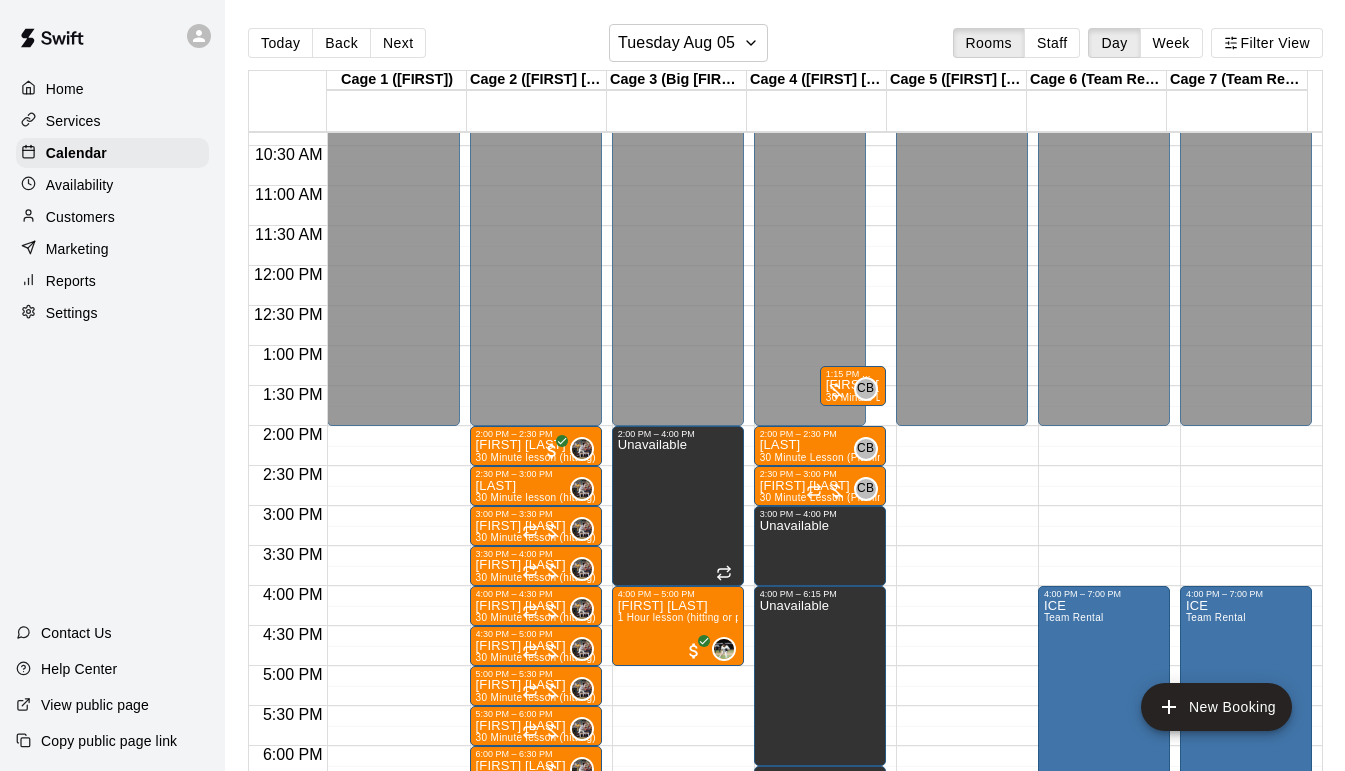 scroll, scrollTop: 829, scrollLeft: 0, axis: vertical 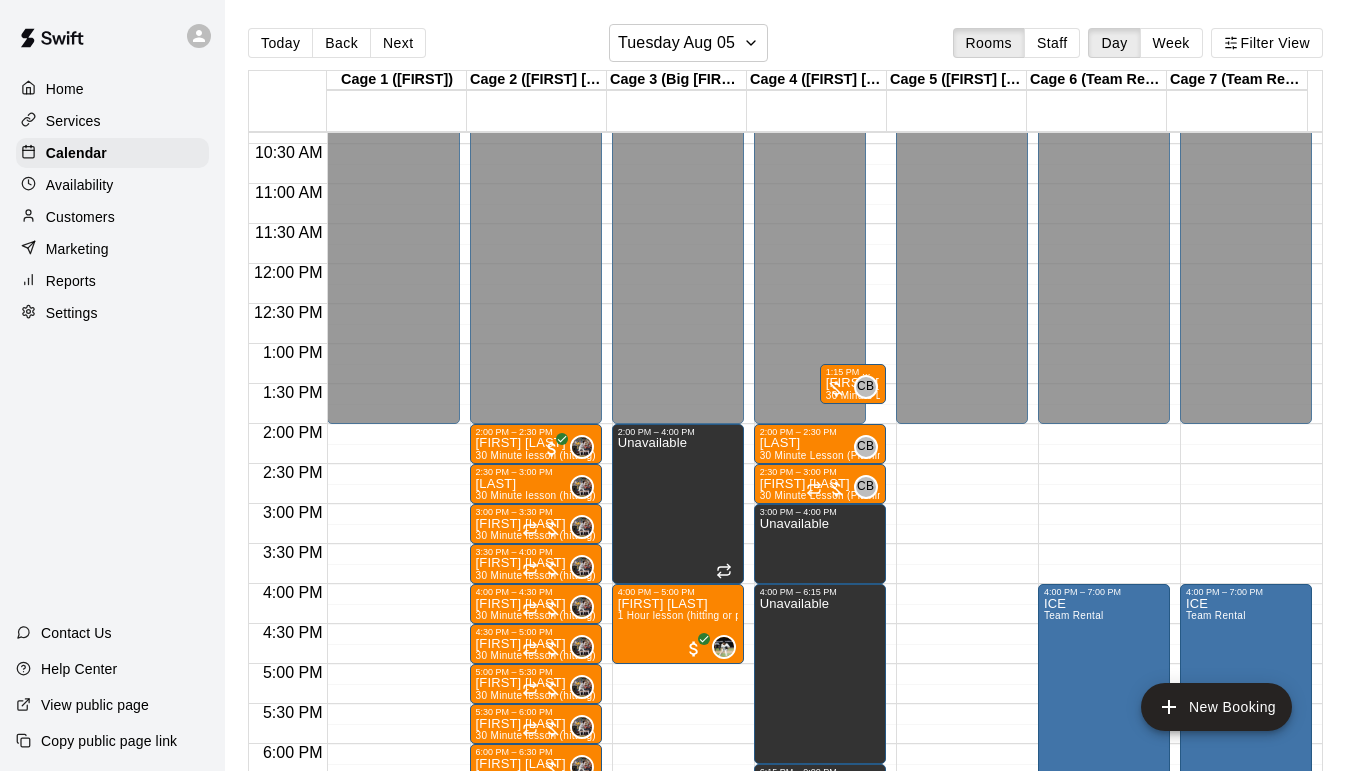 click on "Today Back Next Tuesday Aug 05 Rooms Staff Day Week Filter View" at bounding box center (785, 47) 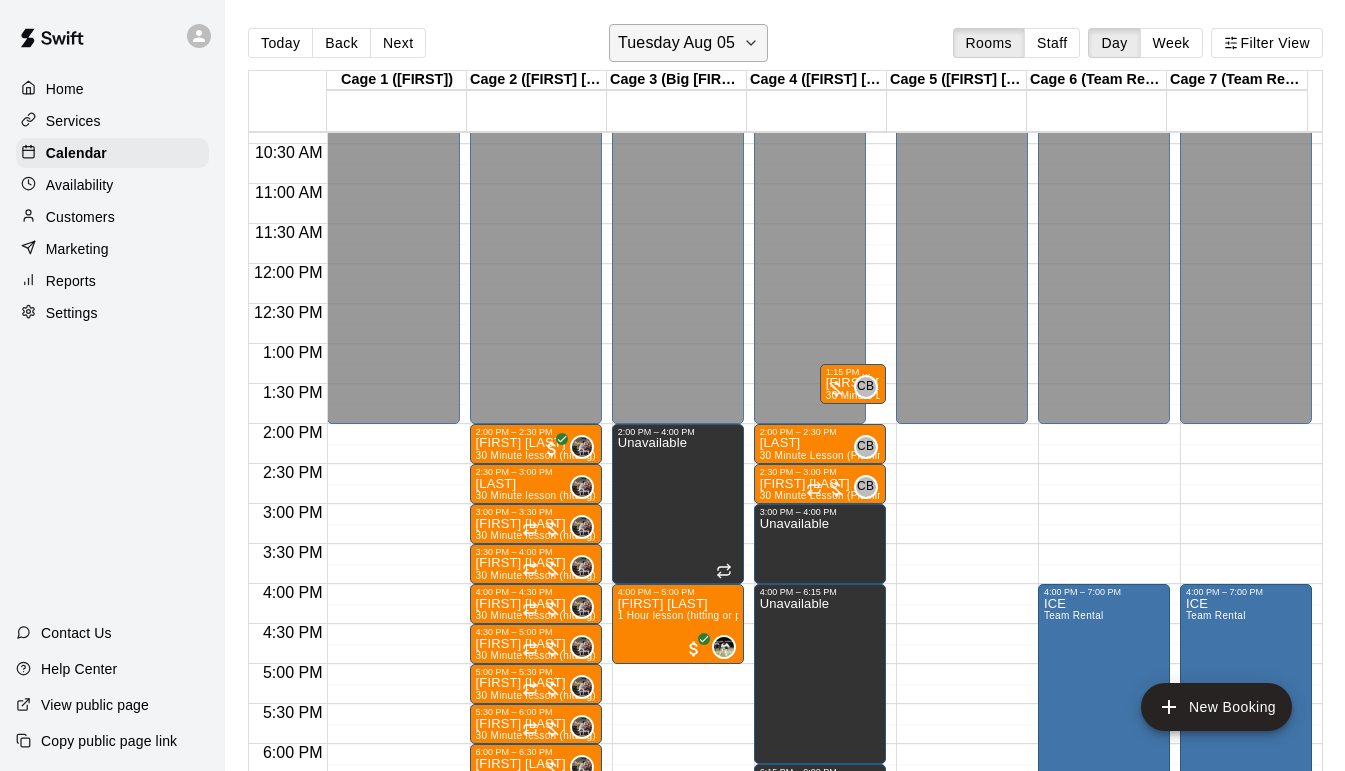 click on "Tuesday Aug 05" at bounding box center (688, 43) 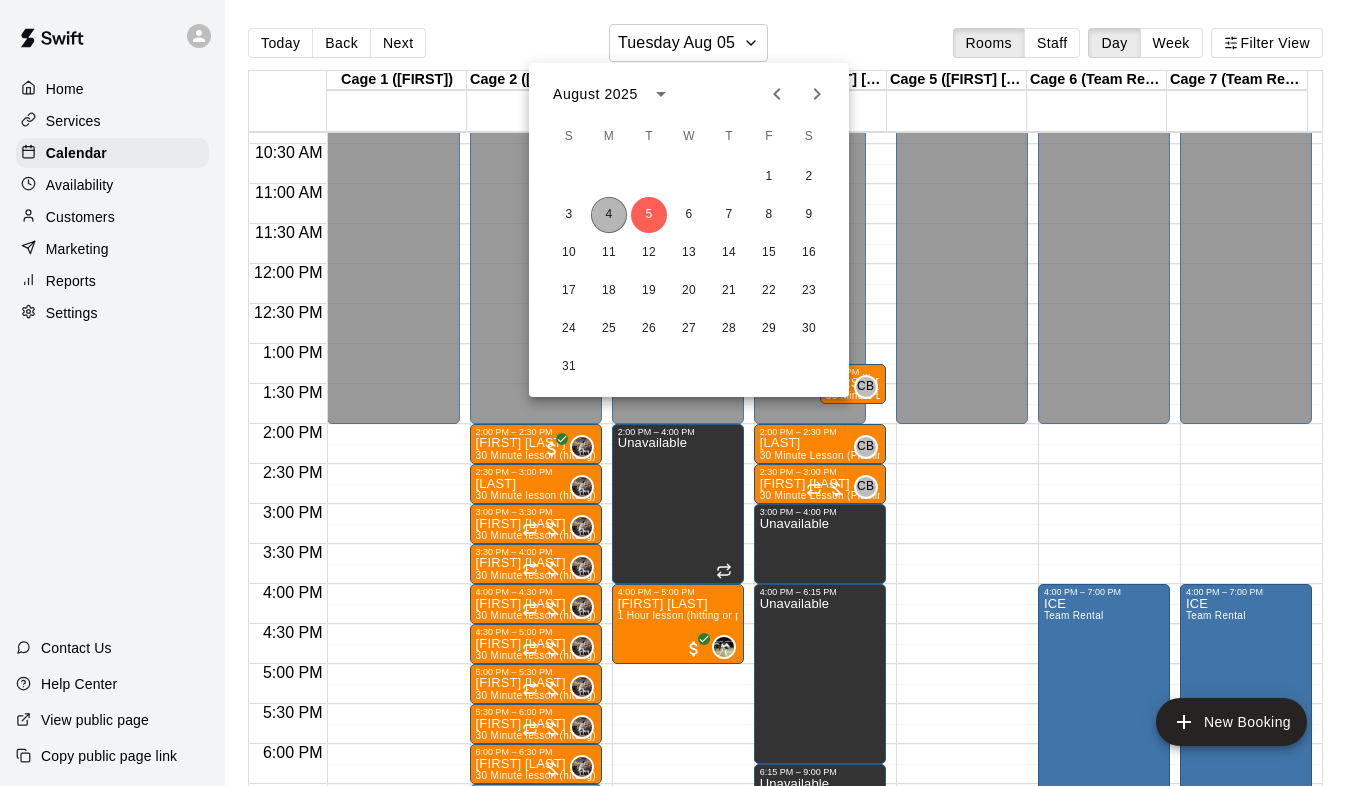click on "4" at bounding box center [609, 215] 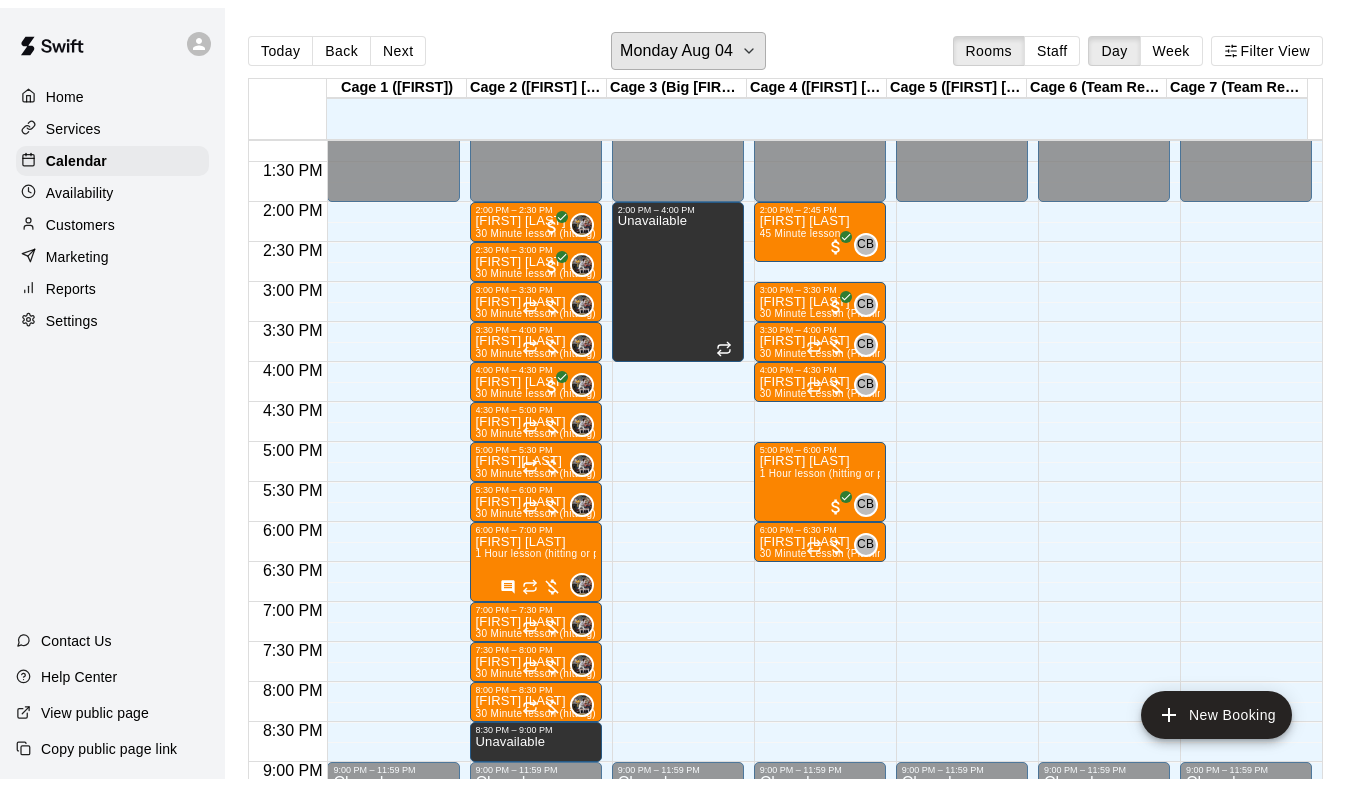 scroll, scrollTop: 1060, scrollLeft: 0, axis: vertical 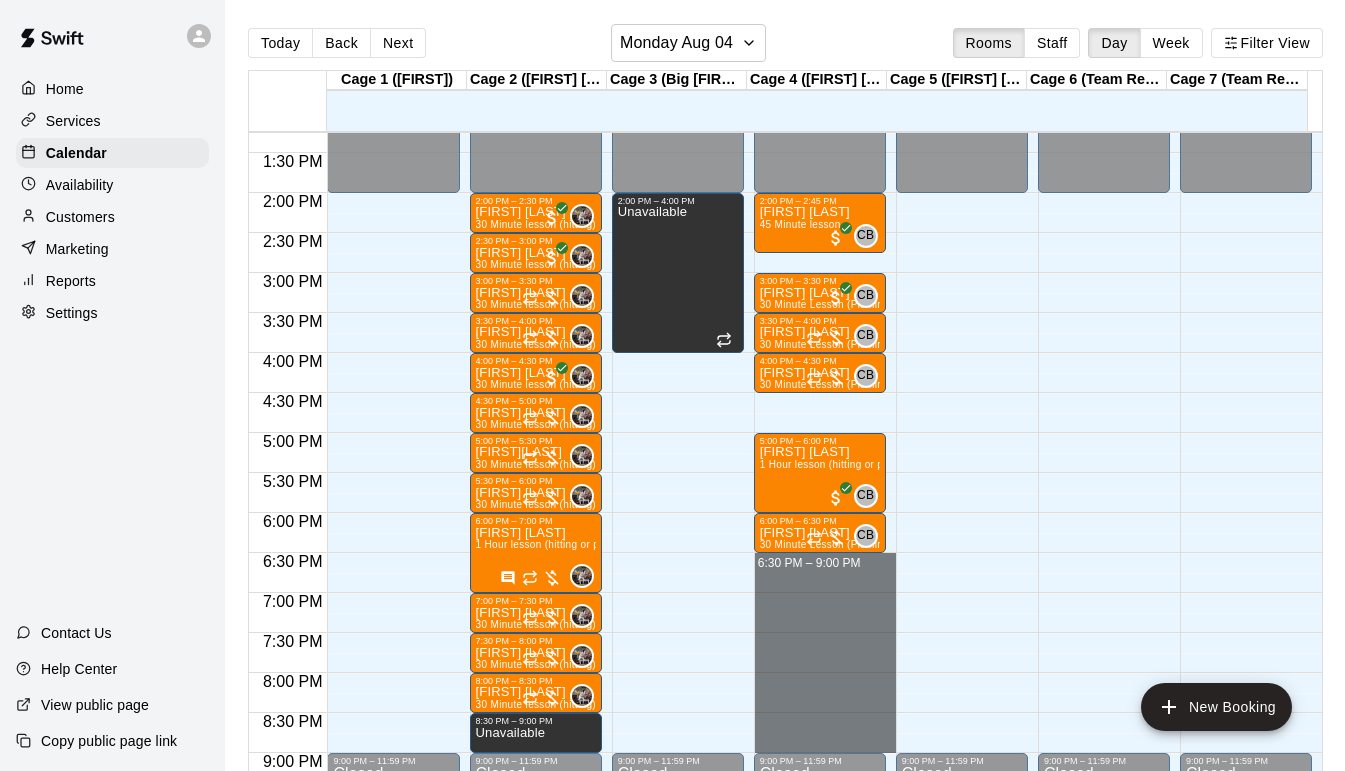 drag, startPoint x: 806, startPoint y: 560, endPoint x: 817, endPoint y: 741, distance: 181.33394 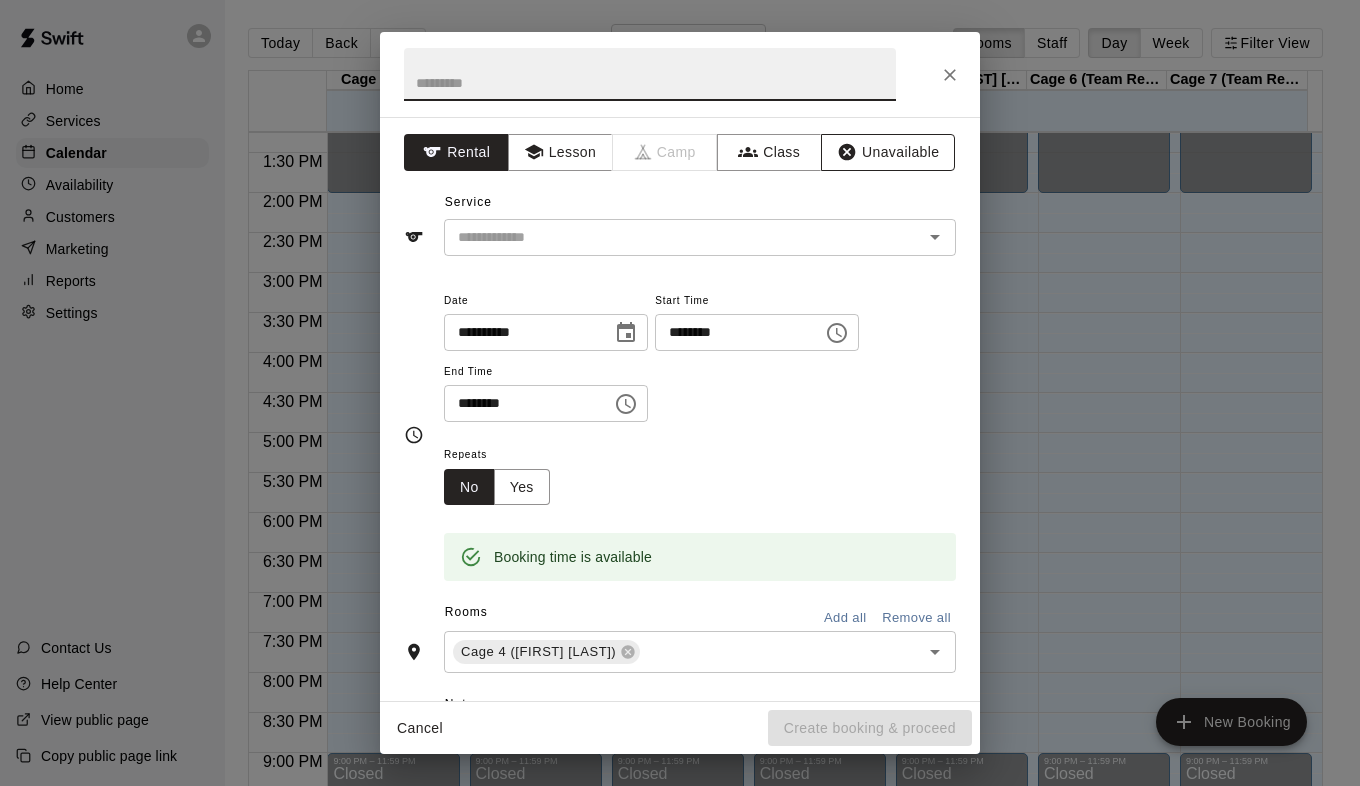 click 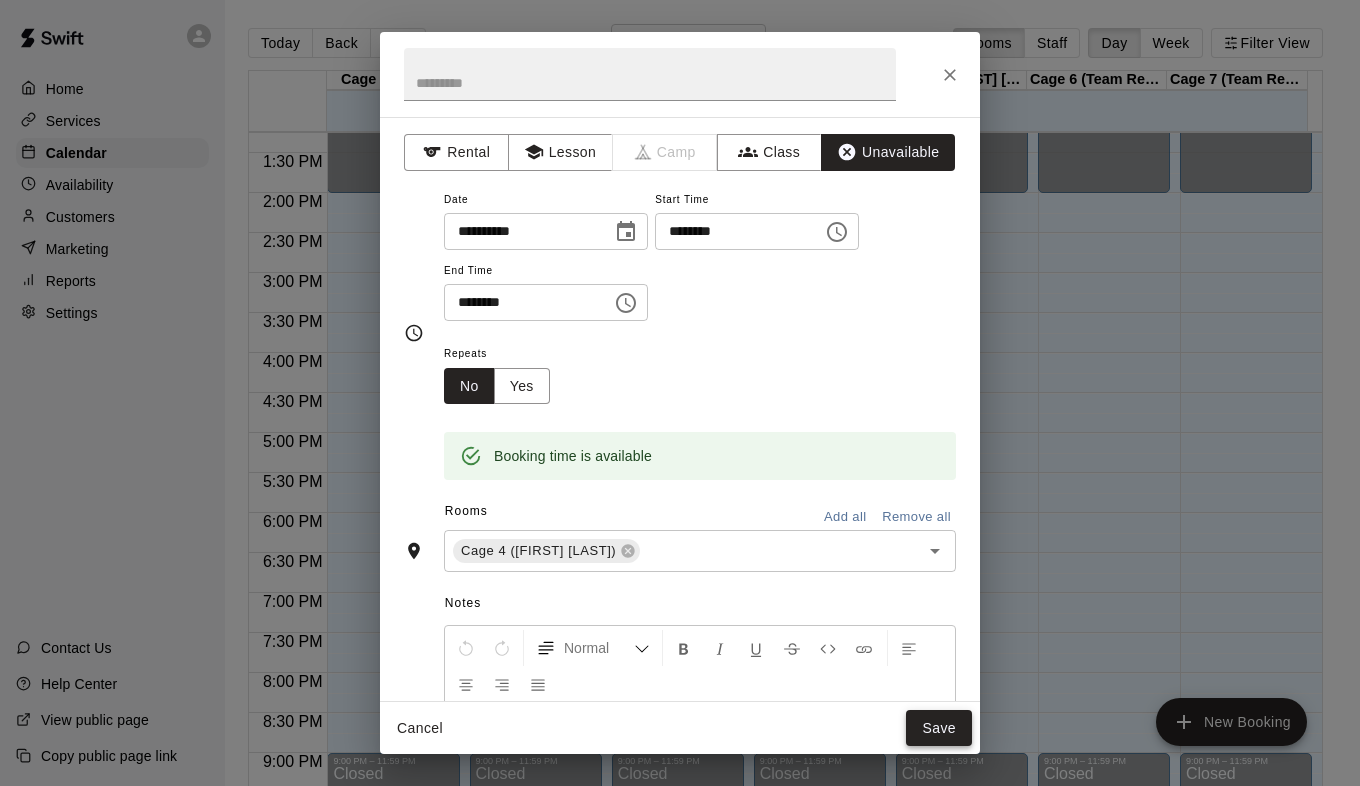 click on "Save" at bounding box center [939, 728] 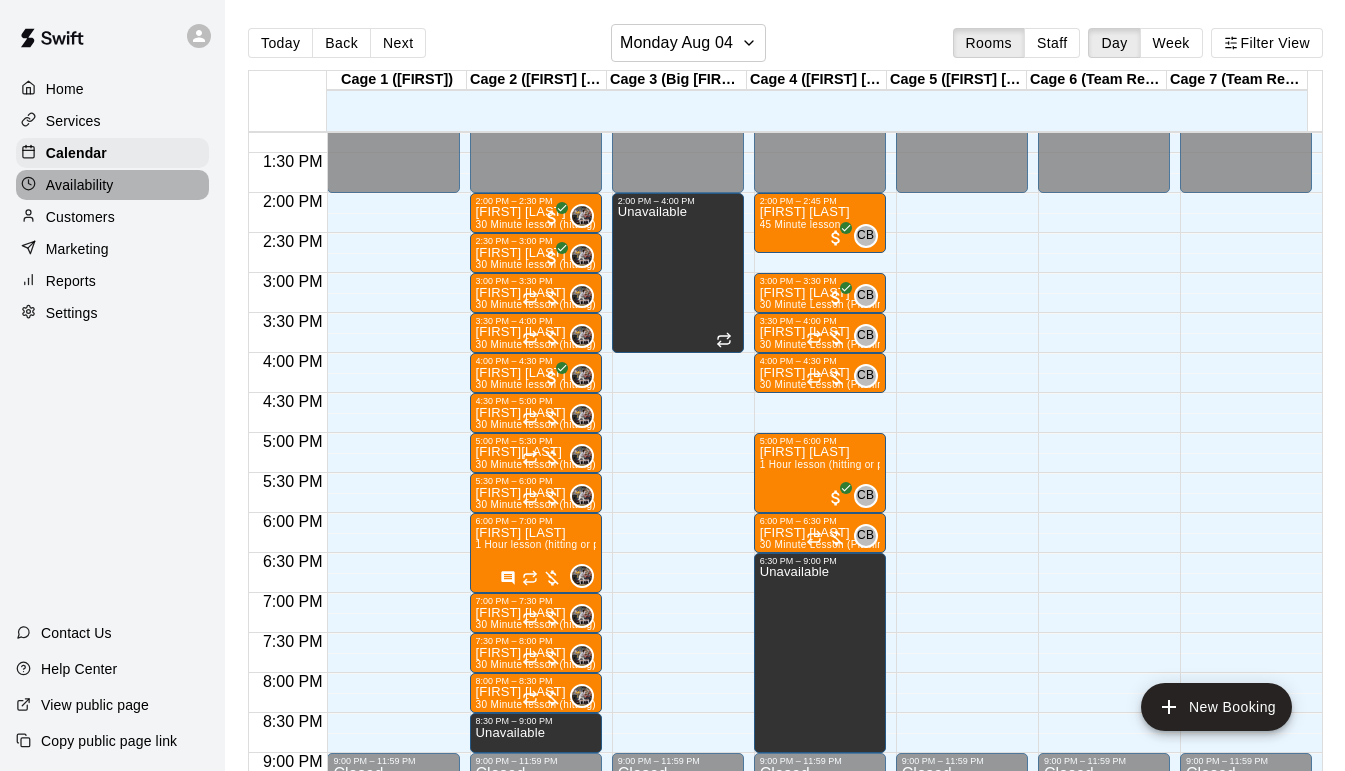 click on "Availability" at bounding box center (80, 185) 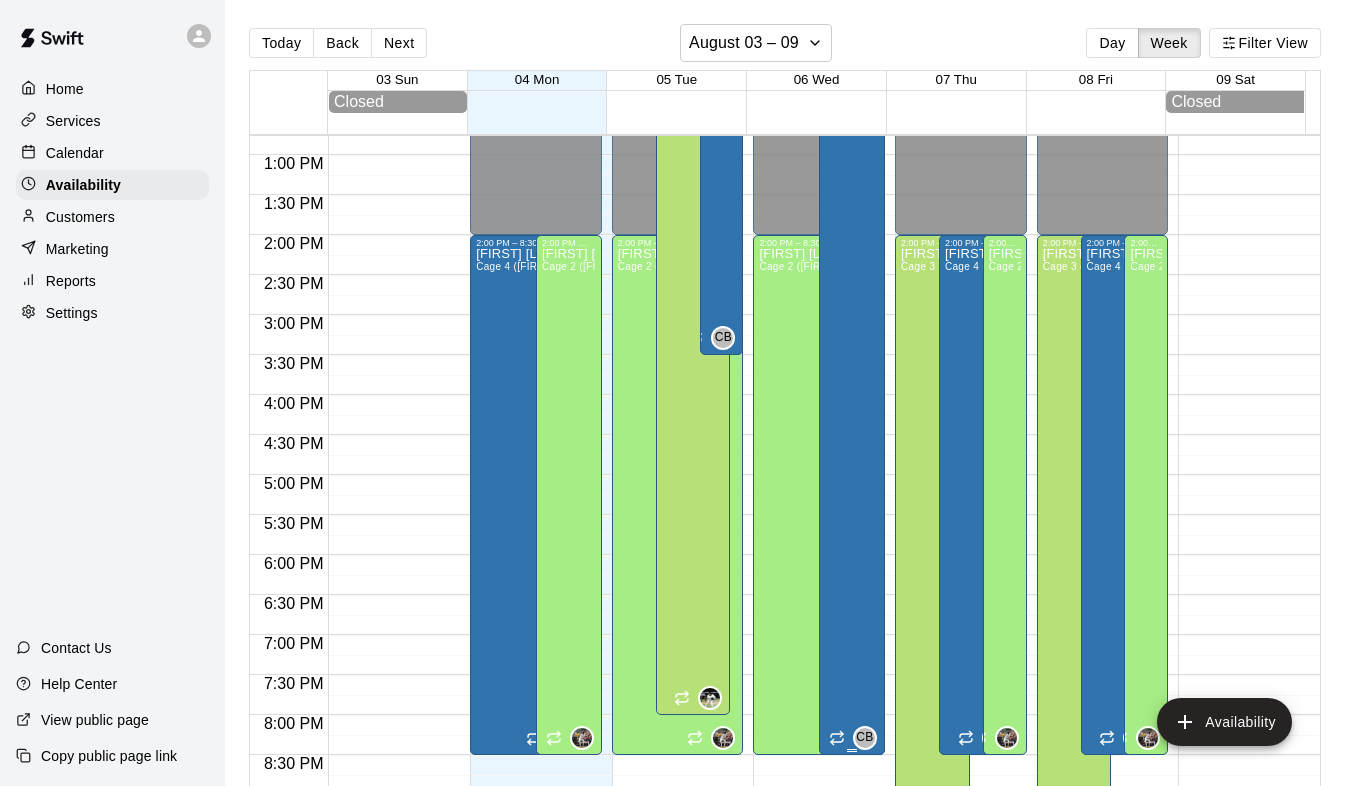 scroll, scrollTop: 1030, scrollLeft: 0, axis: vertical 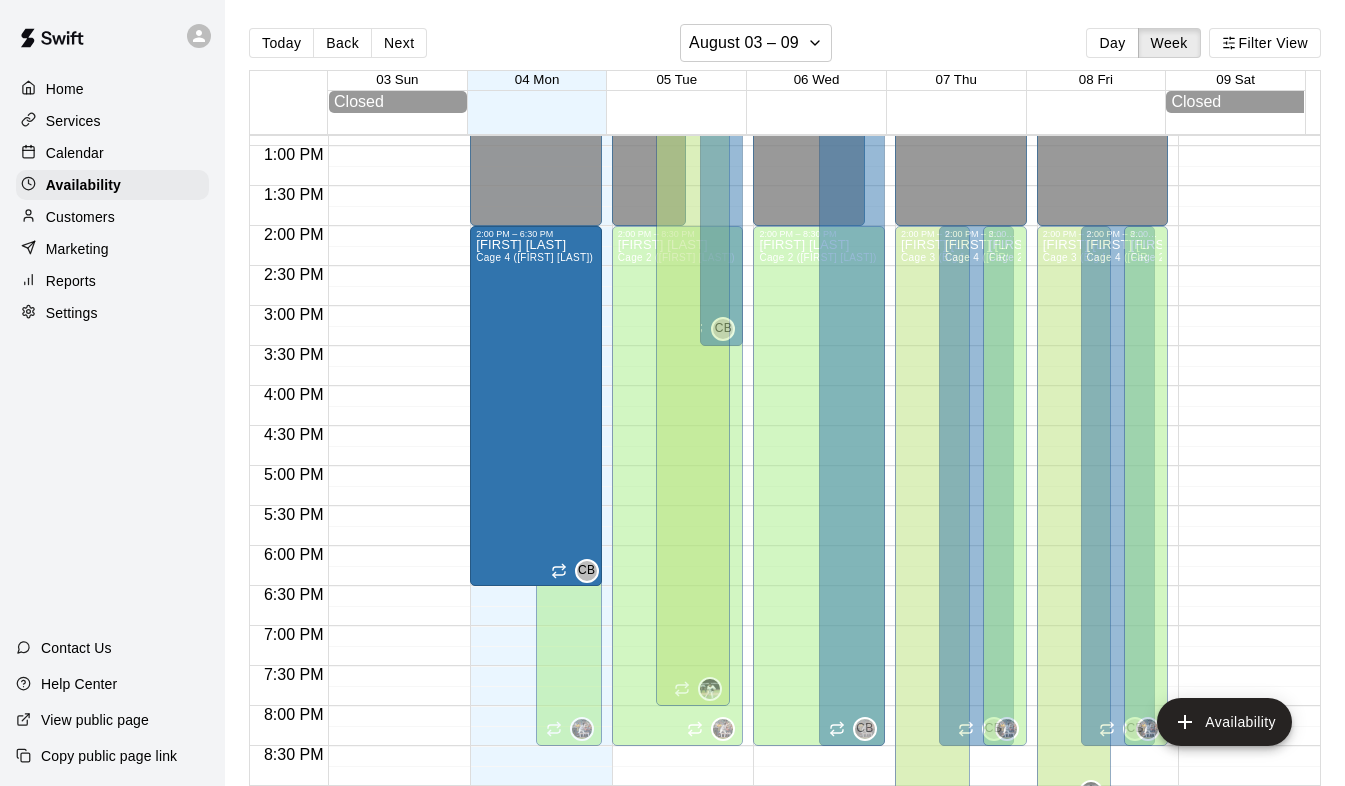 drag, startPoint x: 521, startPoint y: 746, endPoint x: 511, endPoint y: 603, distance: 143.34923 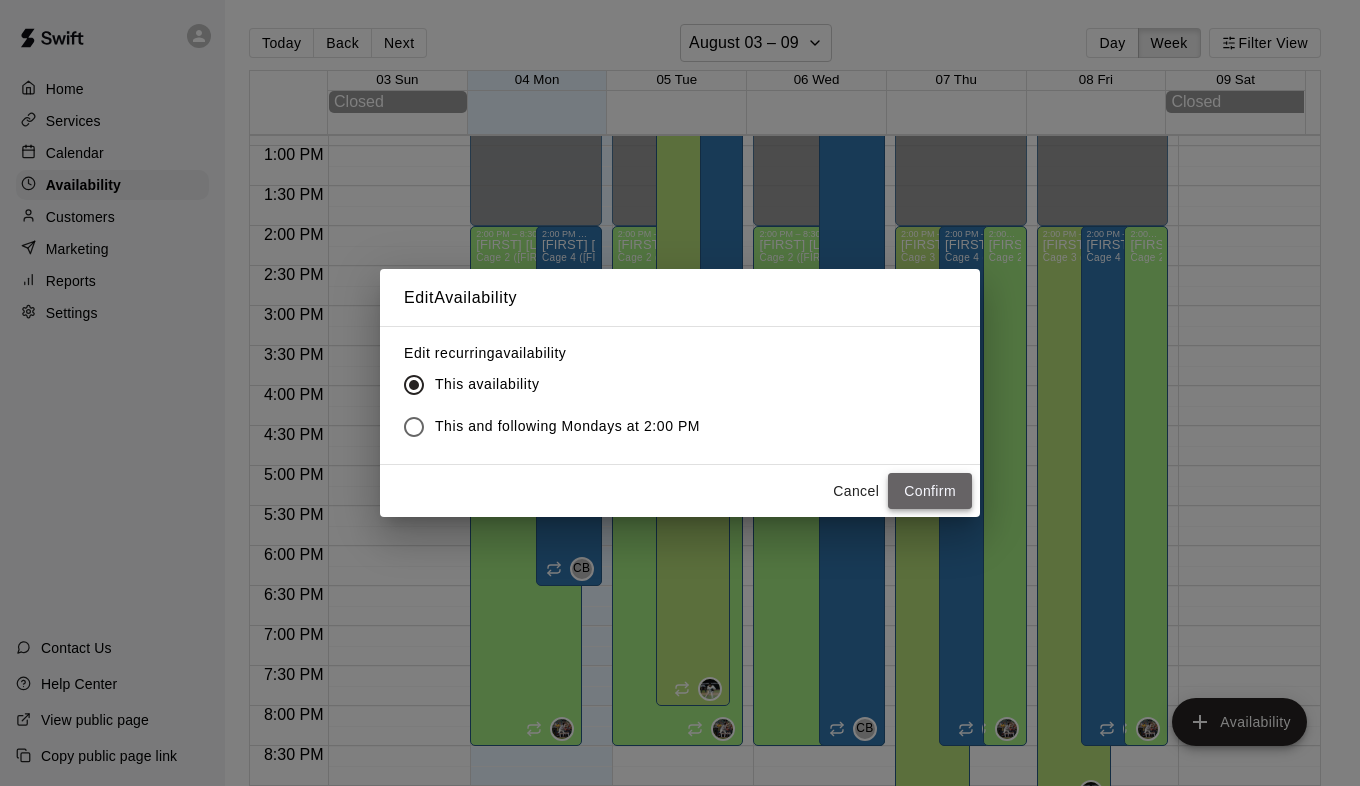 click on "Confirm" at bounding box center (930, 491) 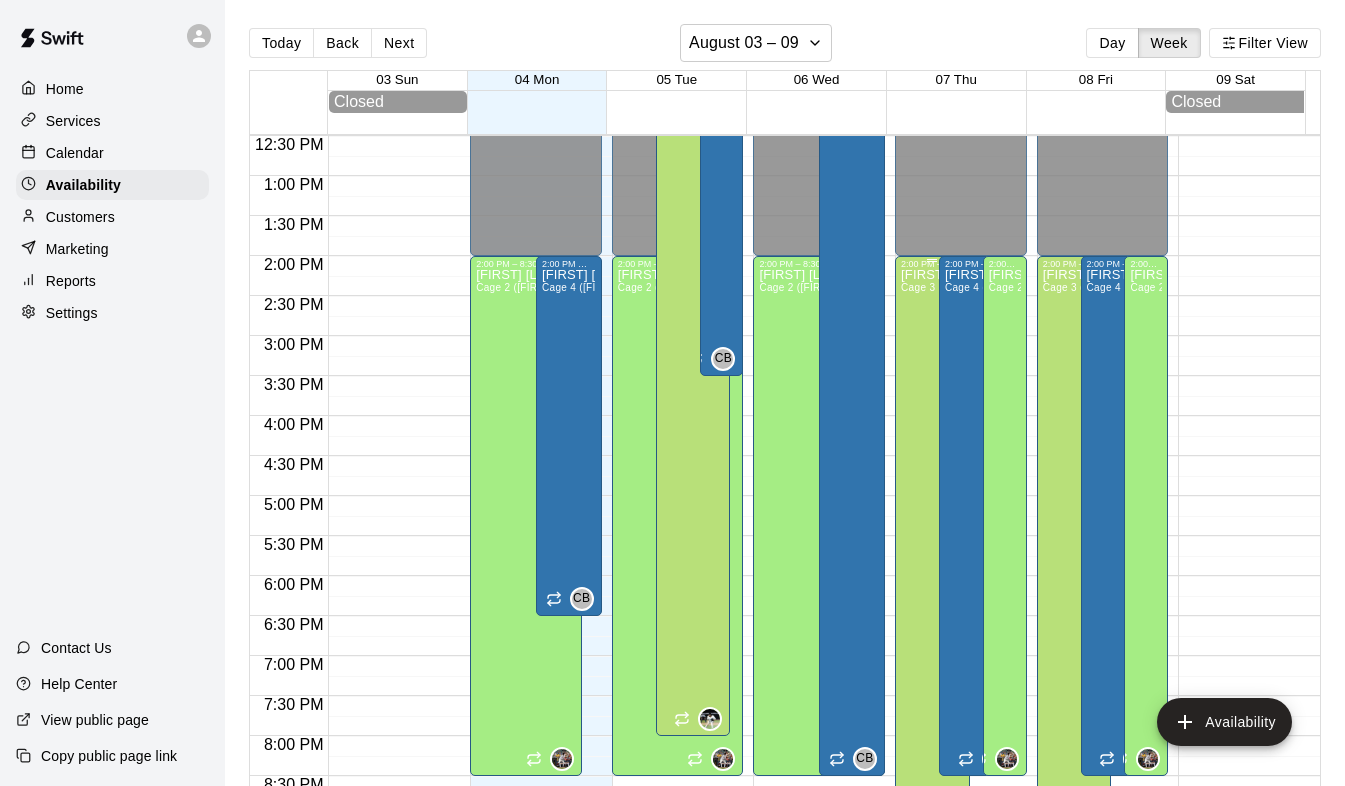scroll, scrollTop: 1004, scrollLeft: 0, axis: vertical 